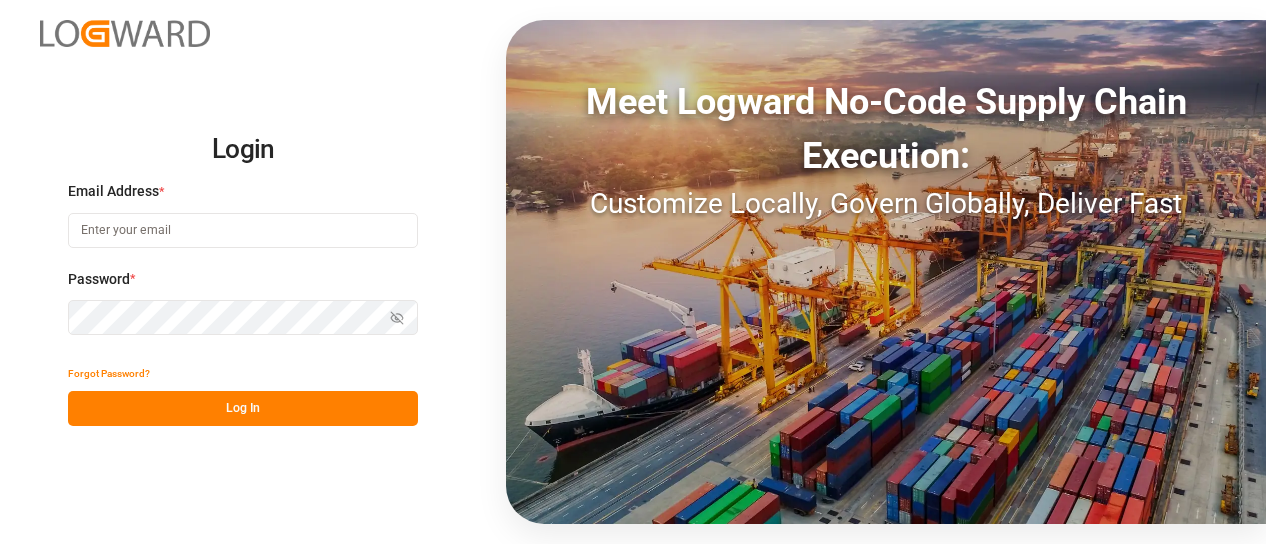 scroll, scrollTop: 0, scrollLeft: 0, axis: both 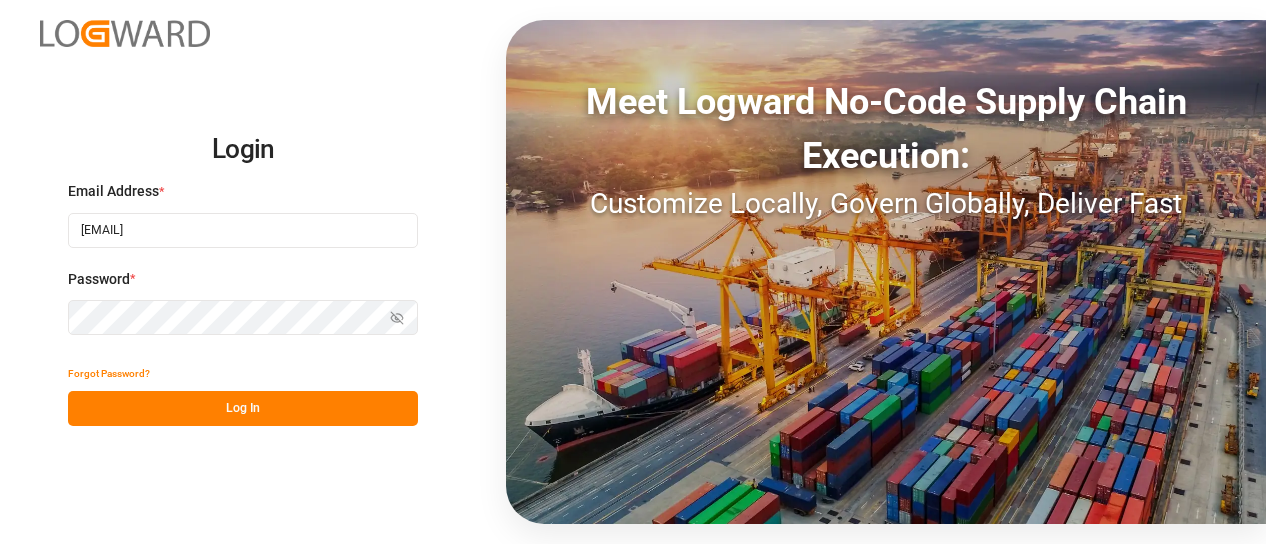 type on "[EMAIL]" 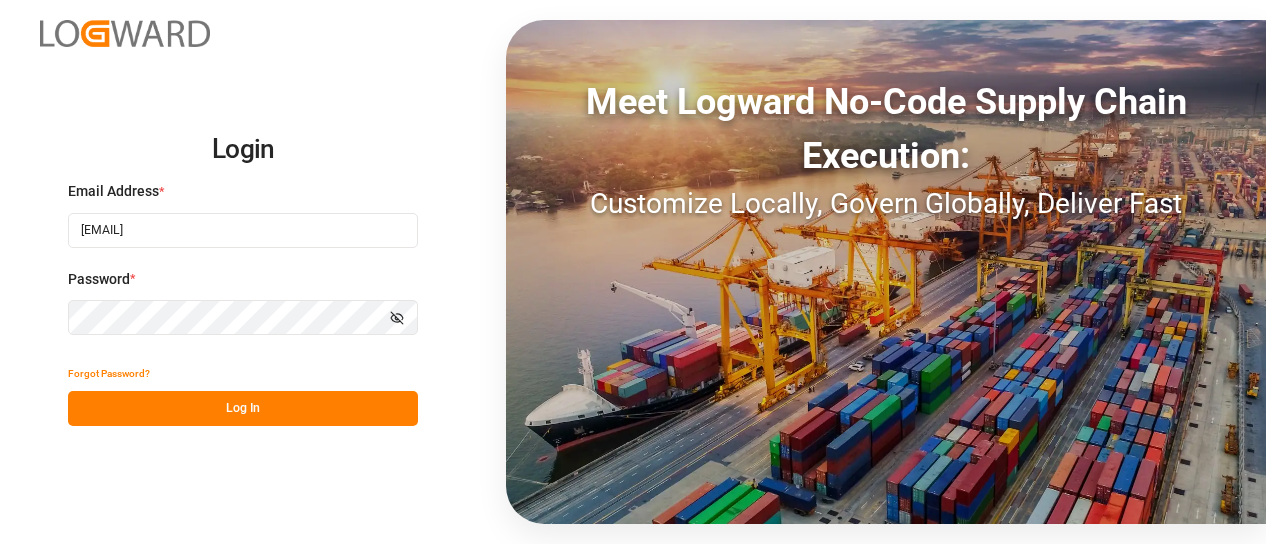 click on "Log In" at bounding box center [243, 408] 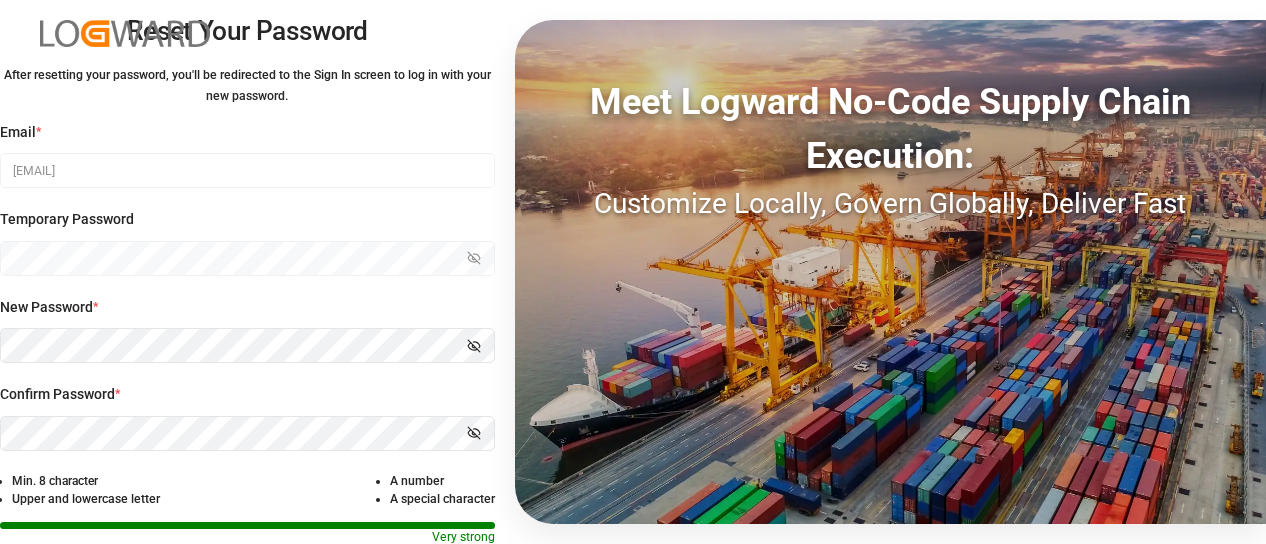 scroll, scrollTop: 85, scrollLeft: 0, axis: vertical 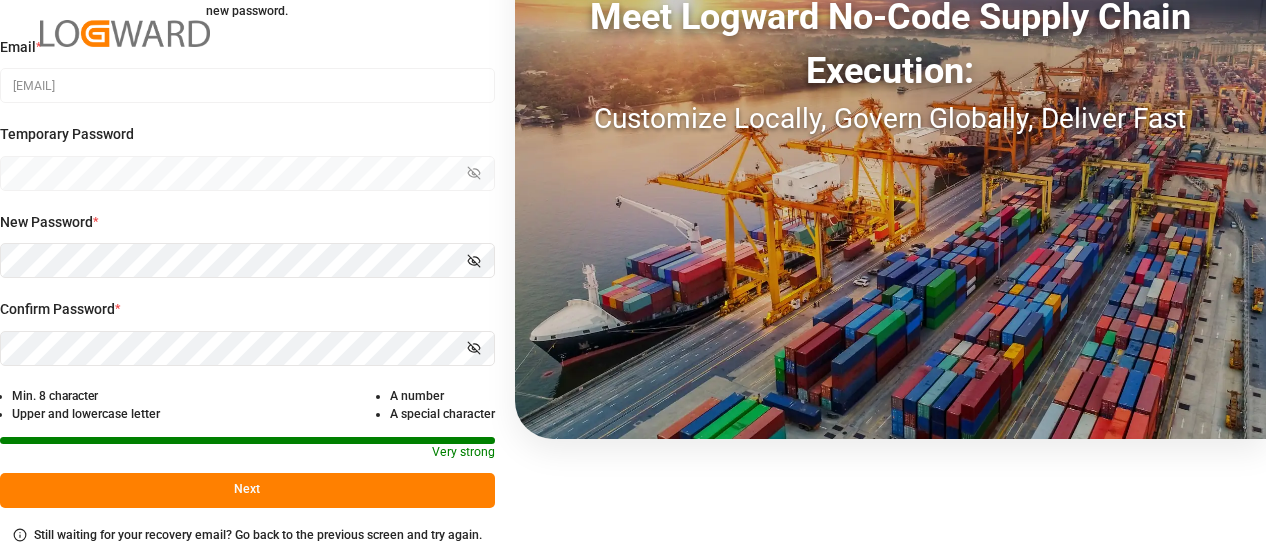 click on "Next" at bounding box center (247, 490) 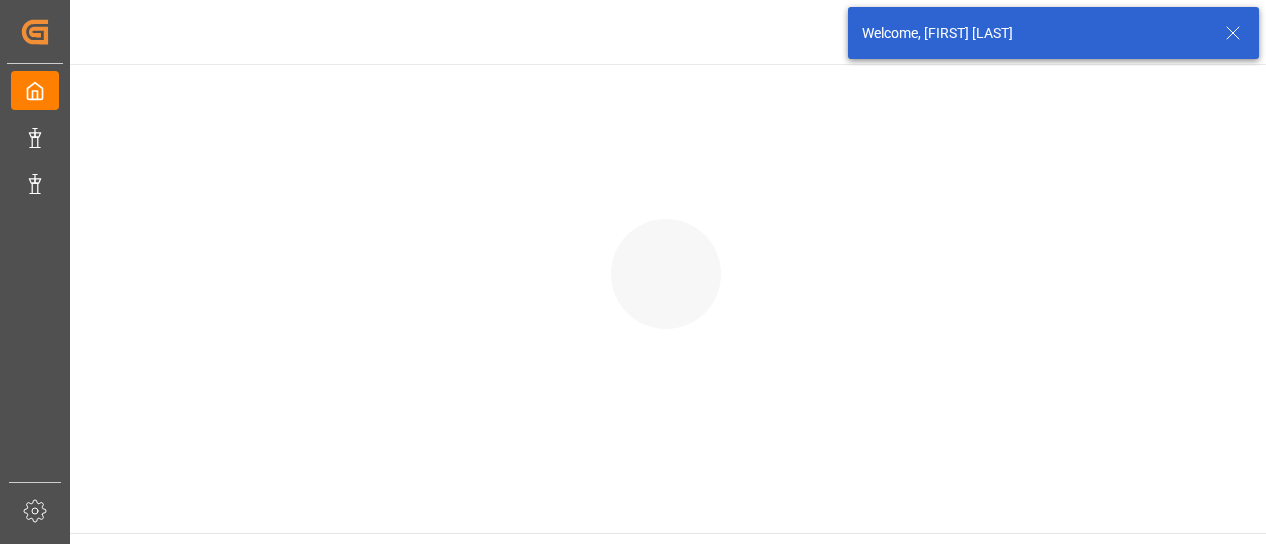 scroll, scrollTop: 0, scrollLeft: 0, axis: both 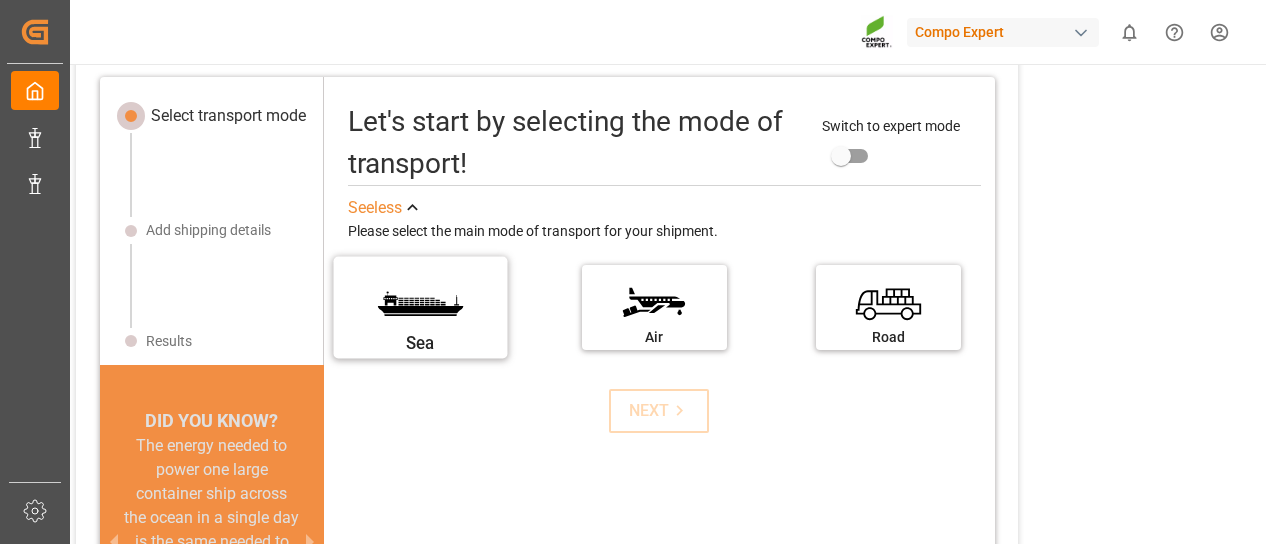 click on "Sea" at bounding box center [420, 301] 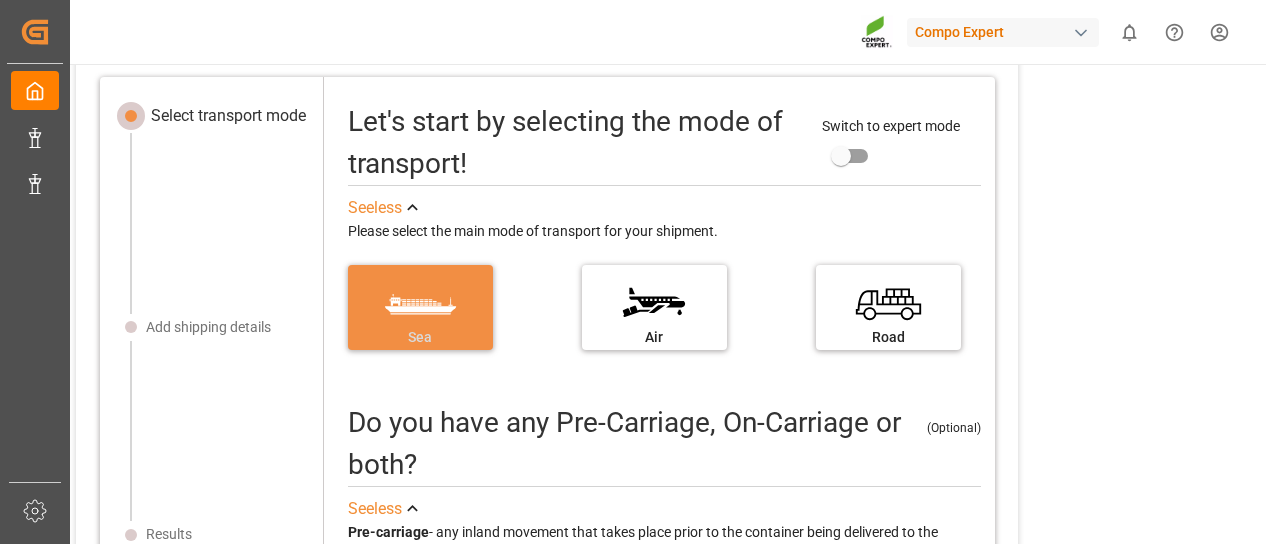 scroll, scrollTop: 20, scrollLeft: 0, axis: vertical 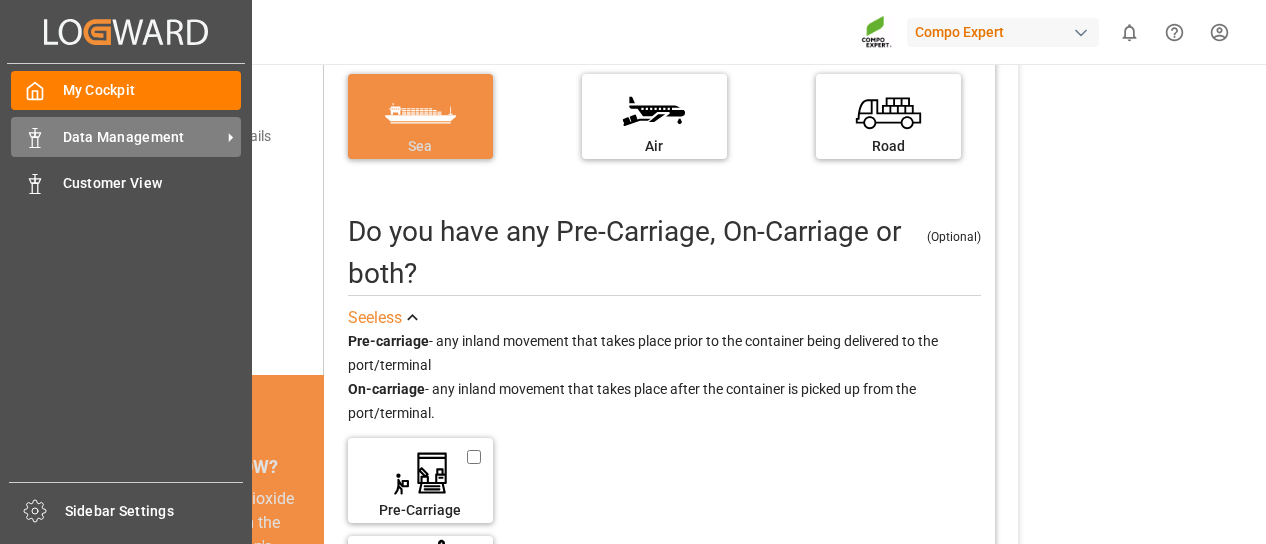 click on "Data Management" at bounding box center [142, 137] 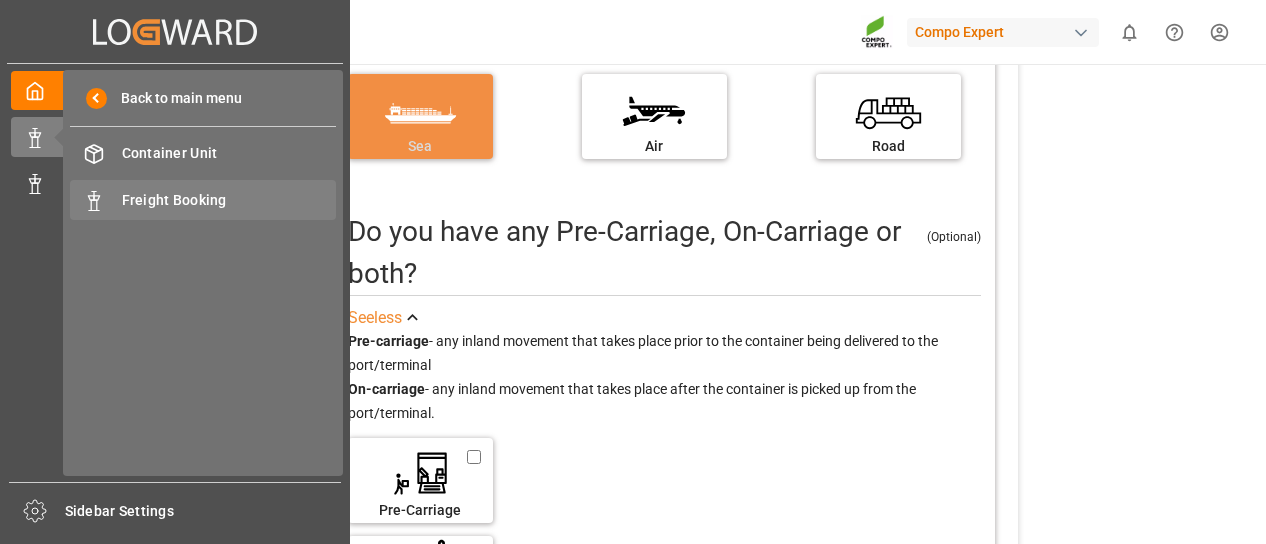 click on "Freight Booking" at bounding box center [229, 200] 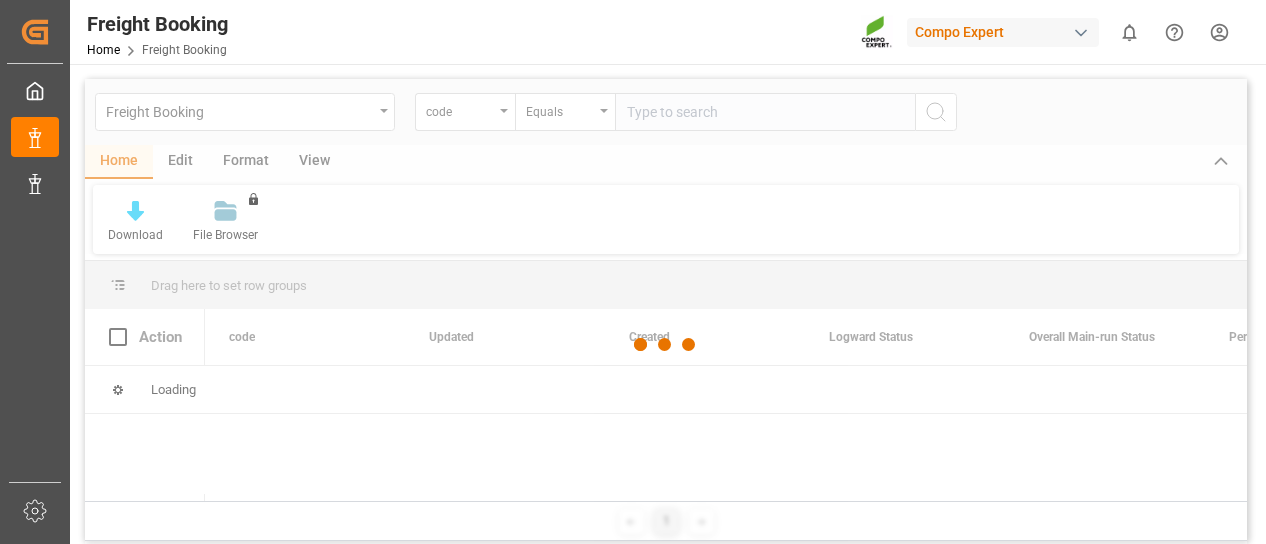 click at bounding box center (666, 345) 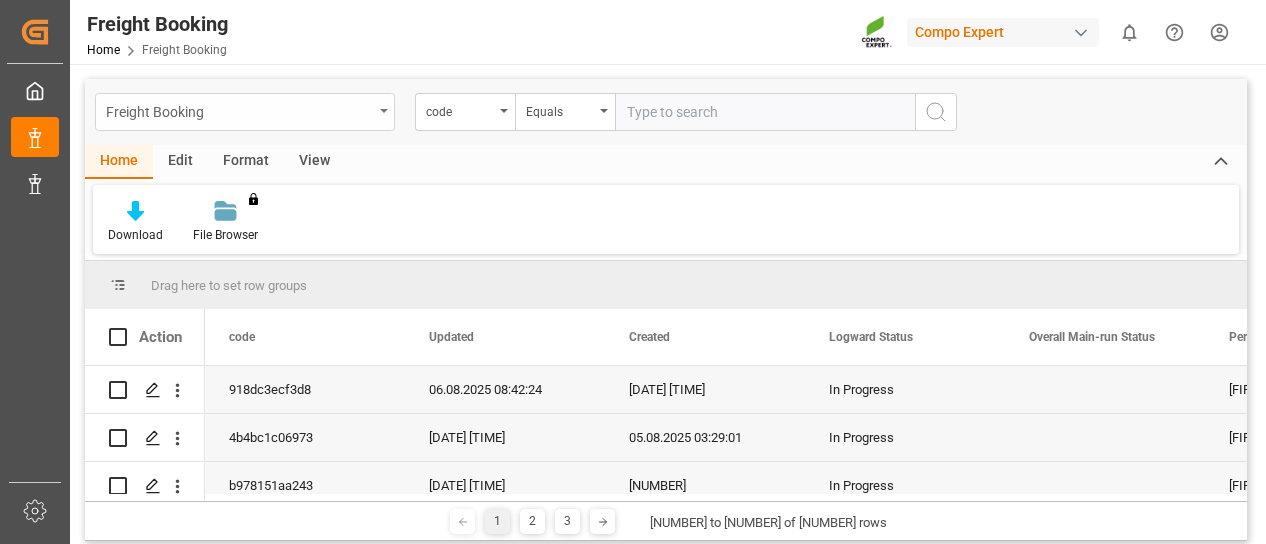 click at bounding box center [384, 111] 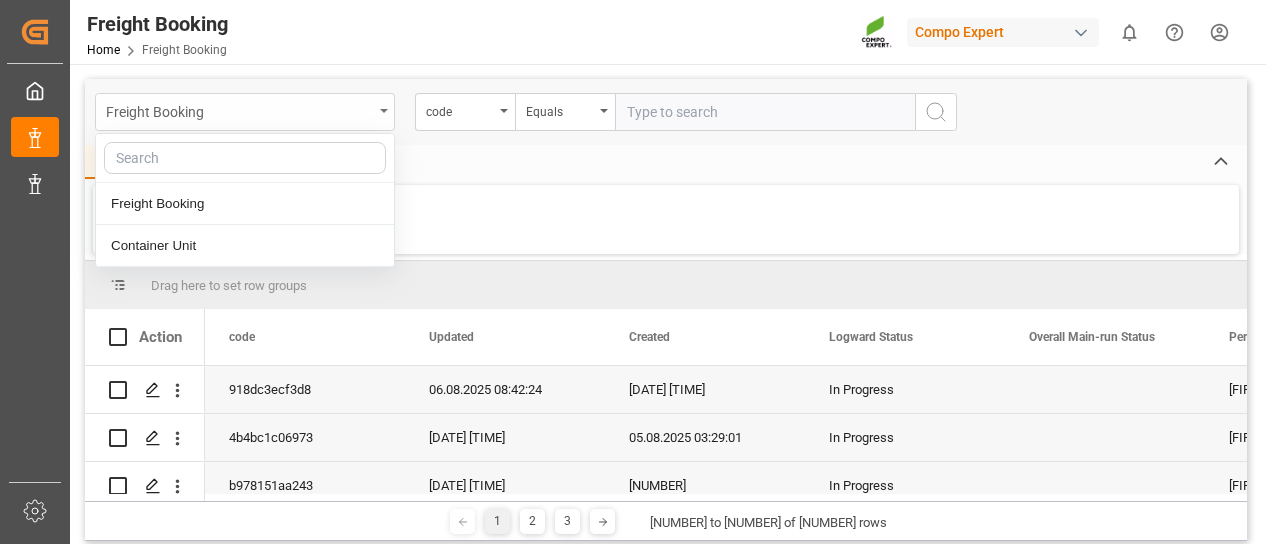 click at bounding box center [384, 111] 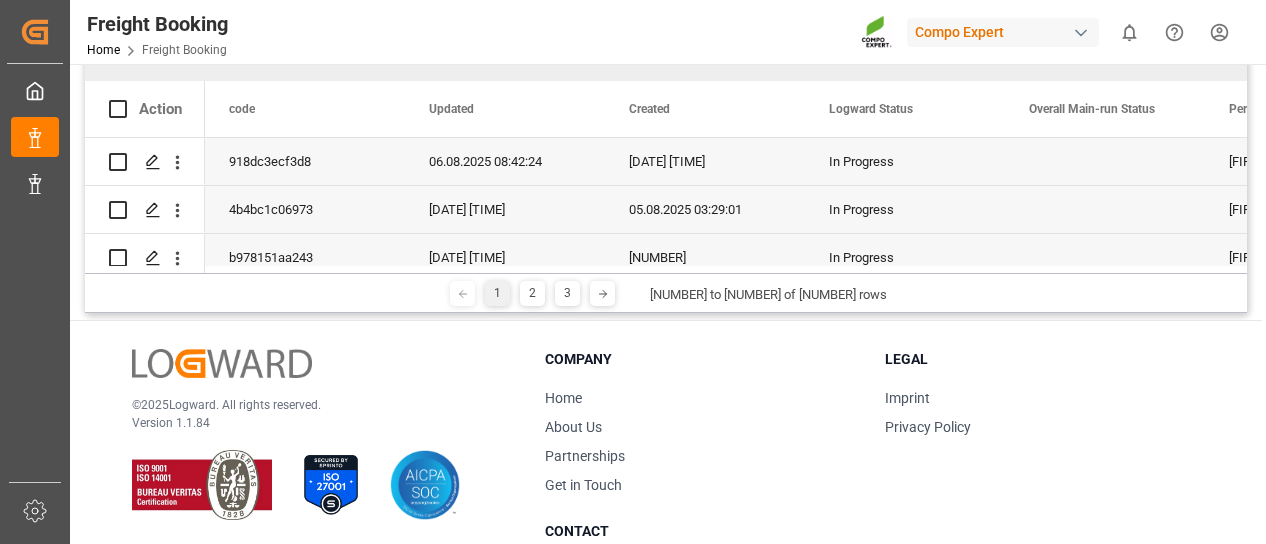 scroll, scrollTop: 100, scrollLeft: 0, axis: vertical 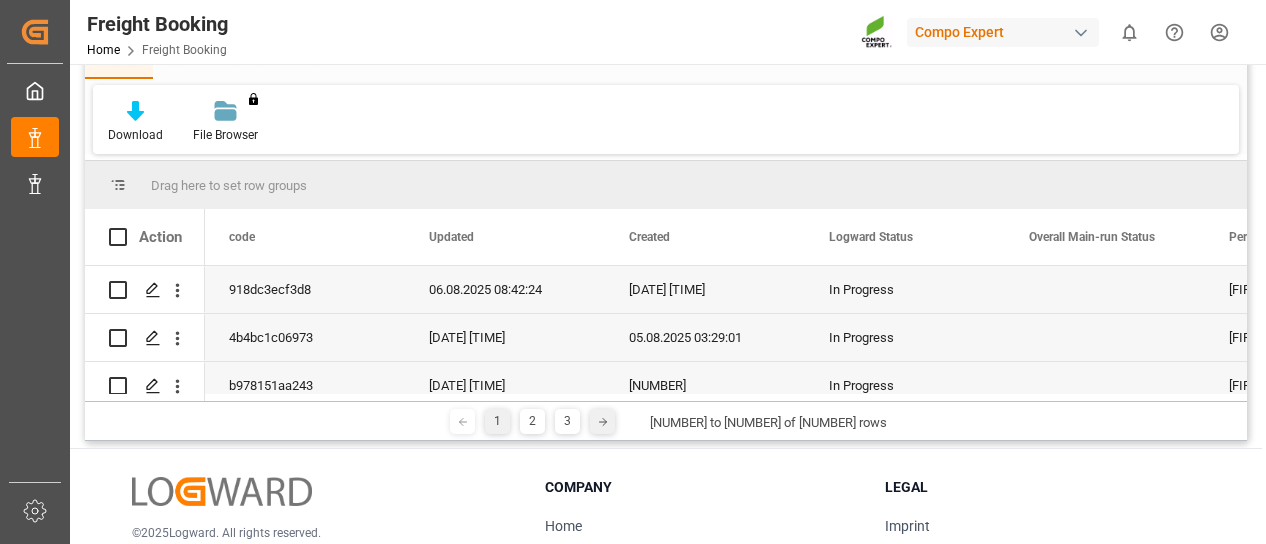 click 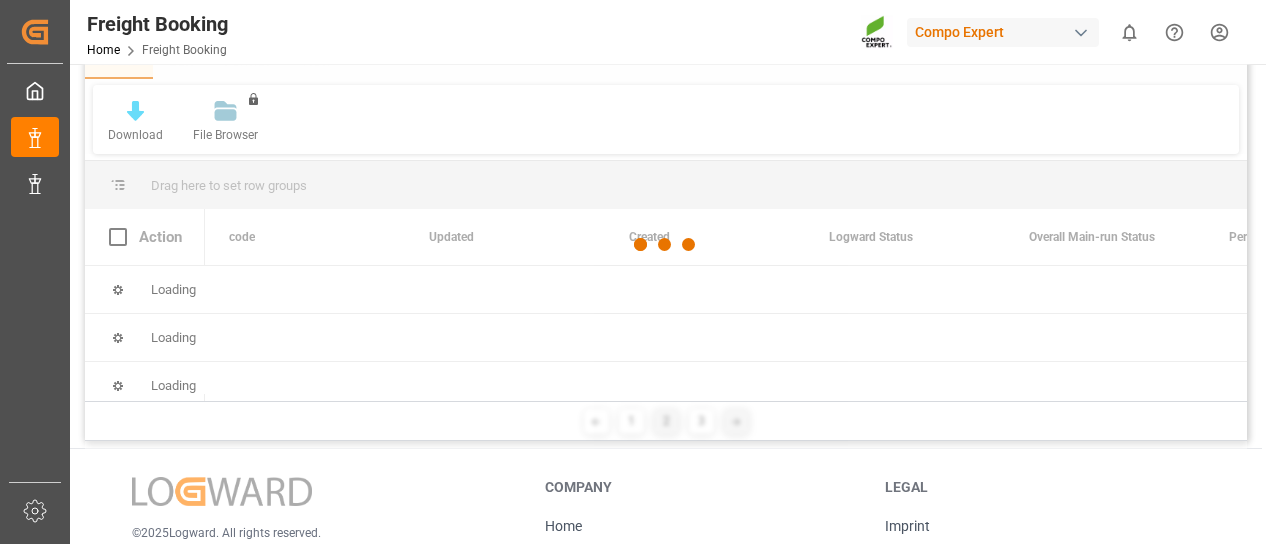 click at bounding box center [666, 245] 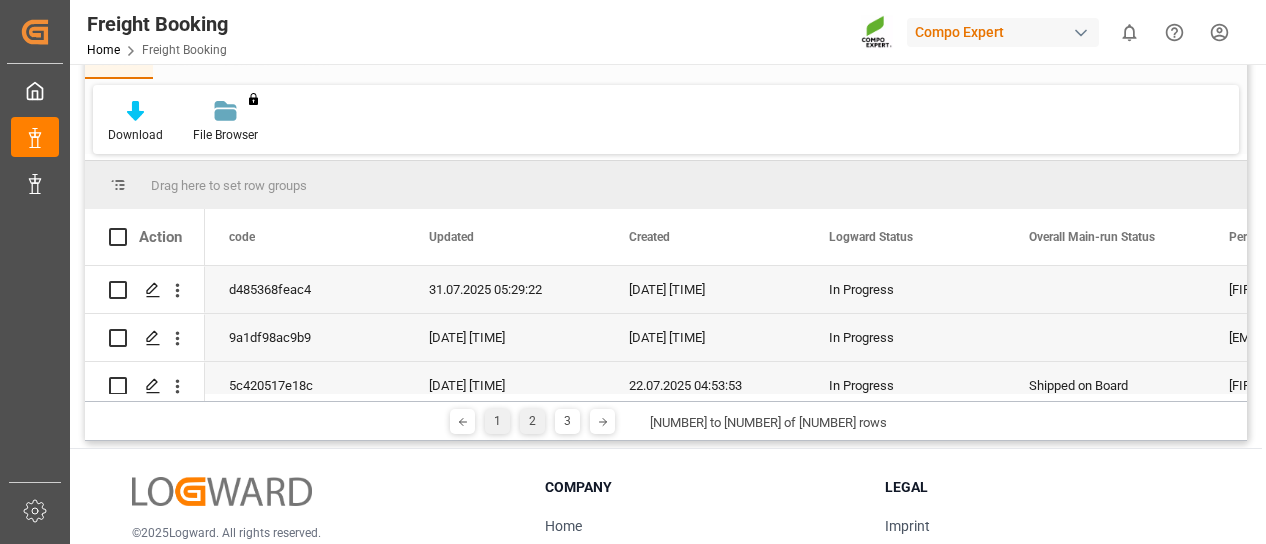 click on "1" at bounding box center [497, 421] 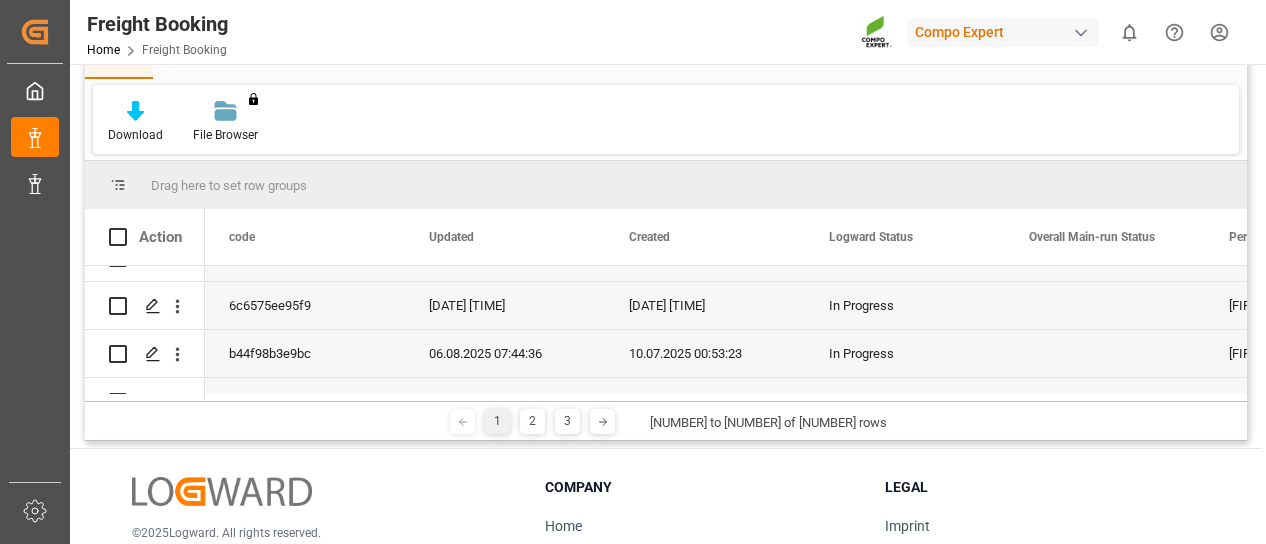 scroll, scrollTop: 100, scrollLeft: 0, axis: vertical 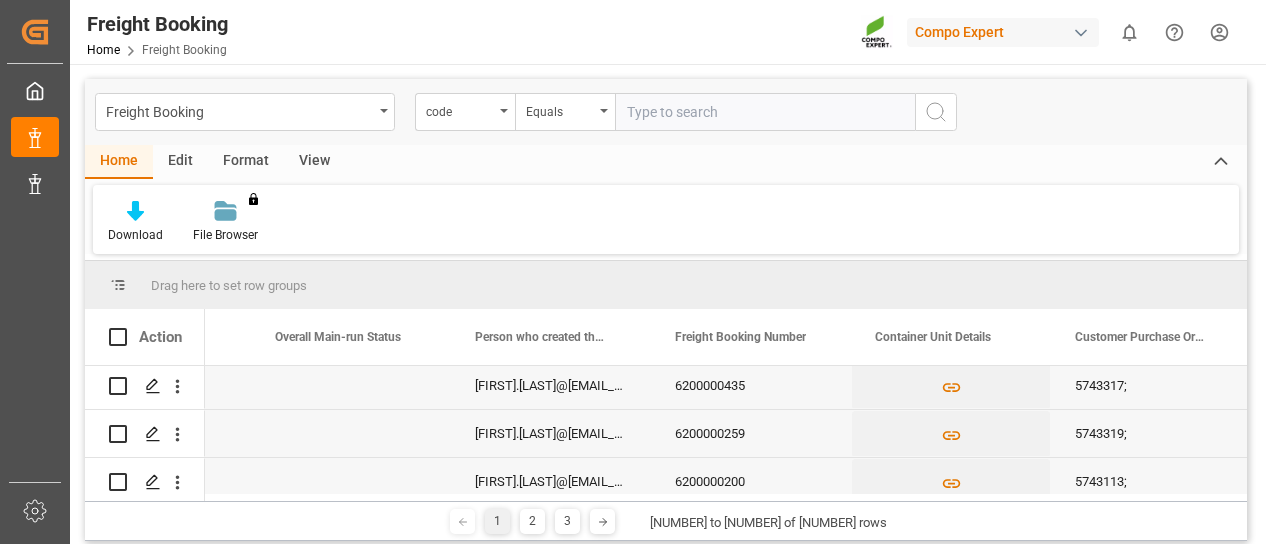 click at bounding box center (765, 112) 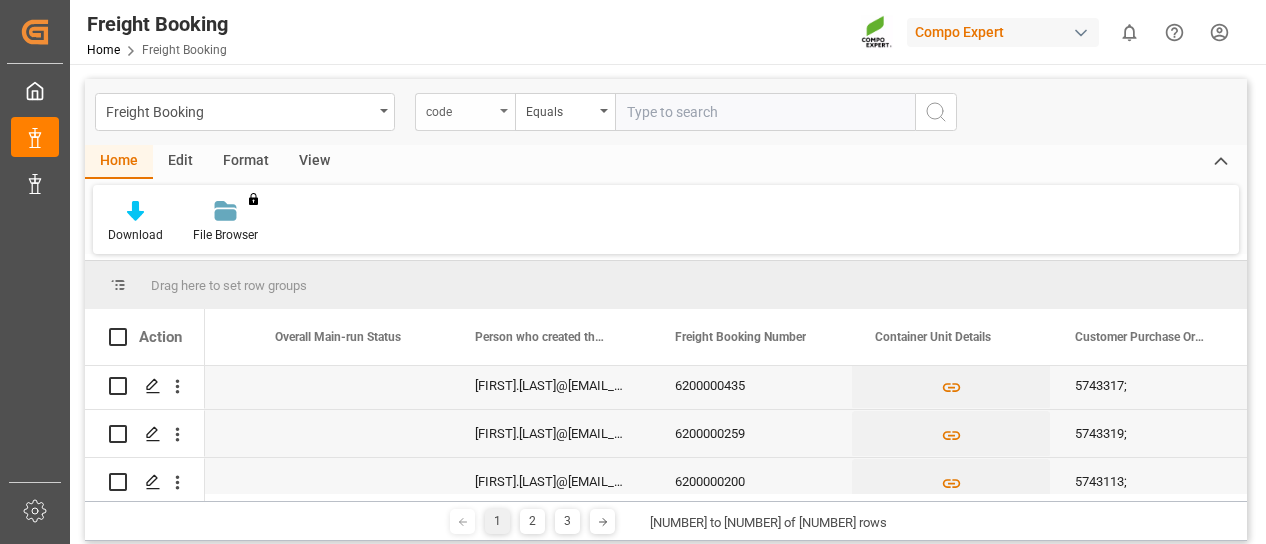 click on "code" at bounding box center [465, 112] 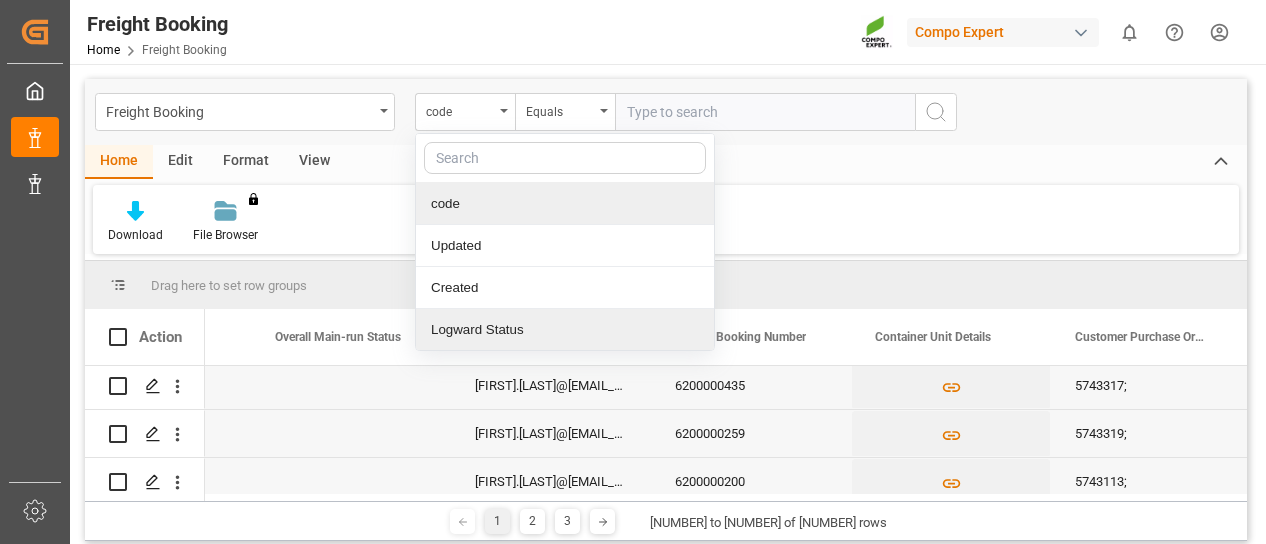 click on "Logward Status" at bounding box center [565, 330] 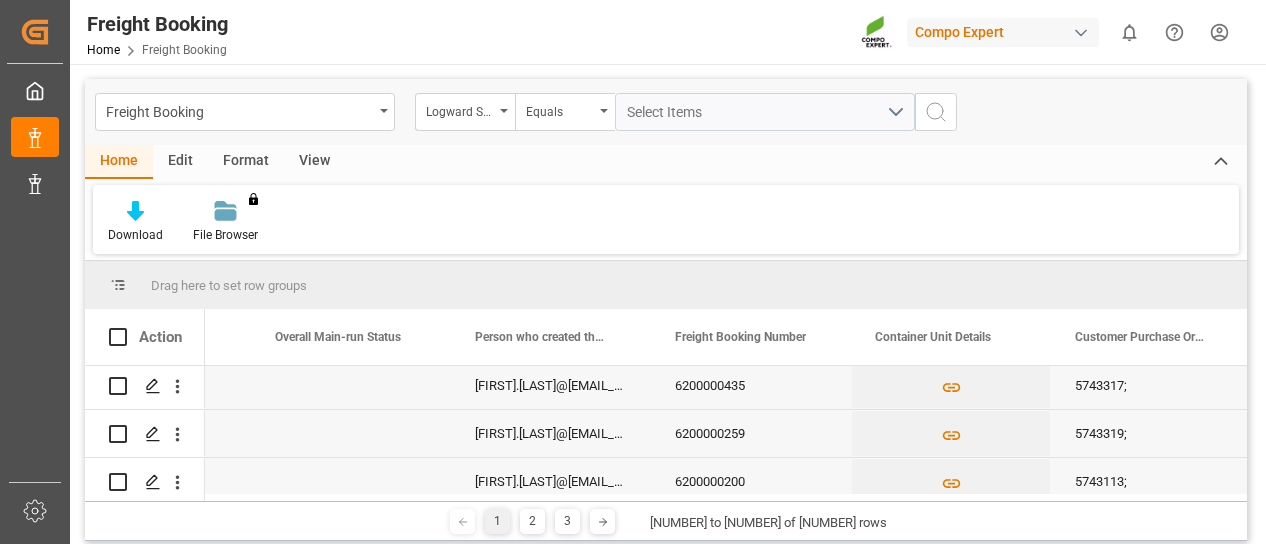 scroll, scrollTop: 0, scrollLeft: 799, axis: horizontal 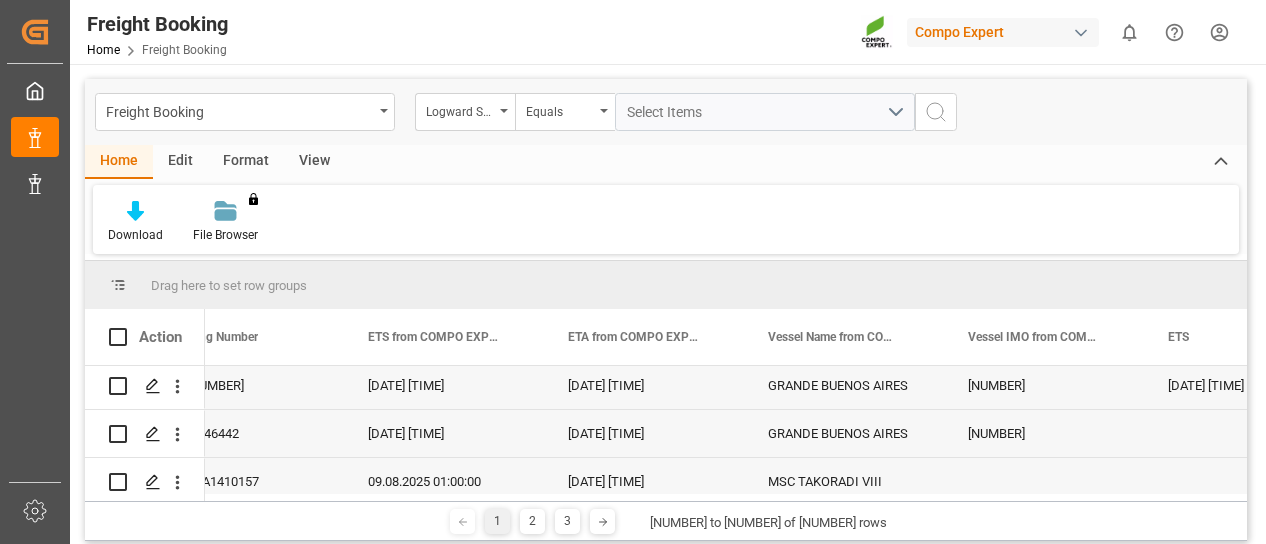 click on "Freight Booking Logward Status Equals Select Items Home Edit Format View Download File Browser You don't have permission for this feature. Contact admin.
Drag here to set row groups Drag here to set column labels
Action
Carrier Full Name
Booking Number" at bounding box center [666, 313] 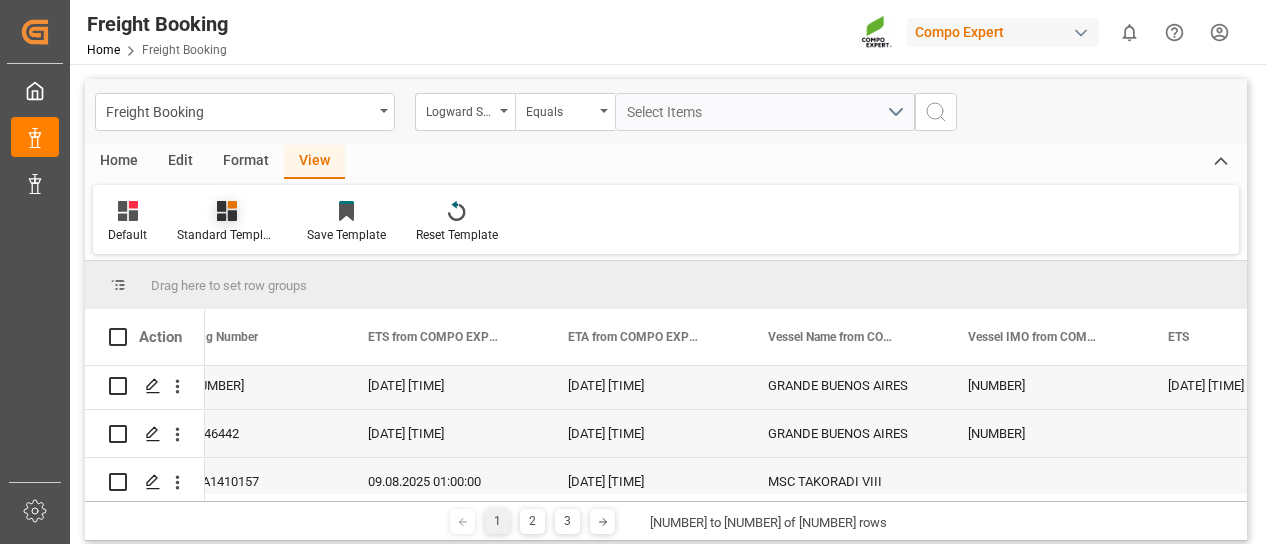 click on "Standard Templates" at bounding box center [227, 222] 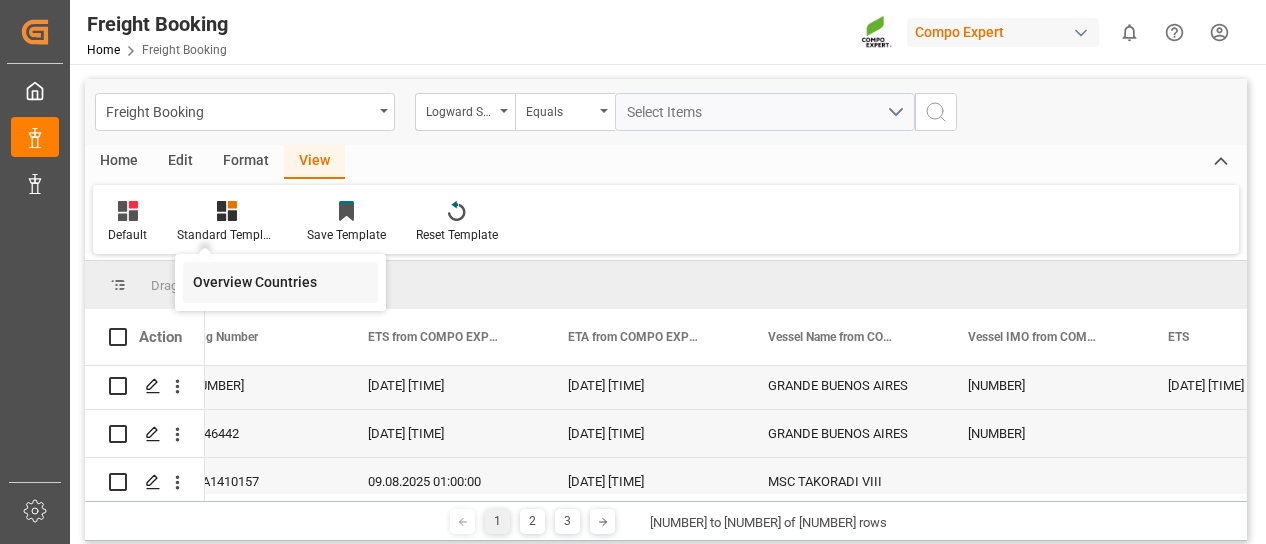 click on "Overview Countries" at bounding box center (280, 282) 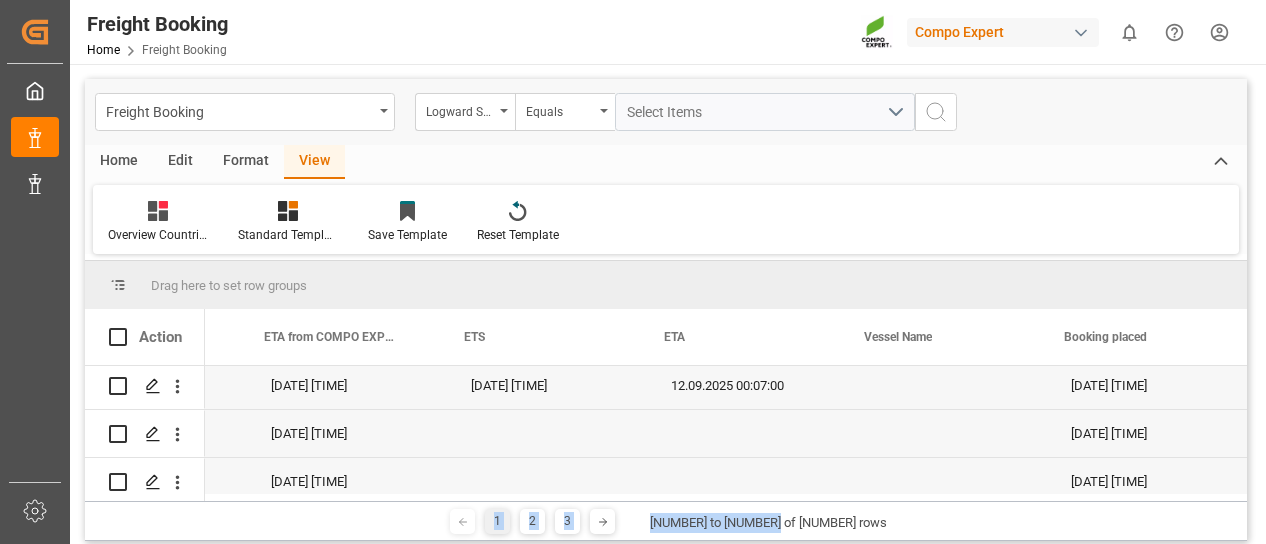 drag, startPoint x: 952, startPoint y: 501, endPoint x: 1002, endPoint y: 493, distance: 50.635956 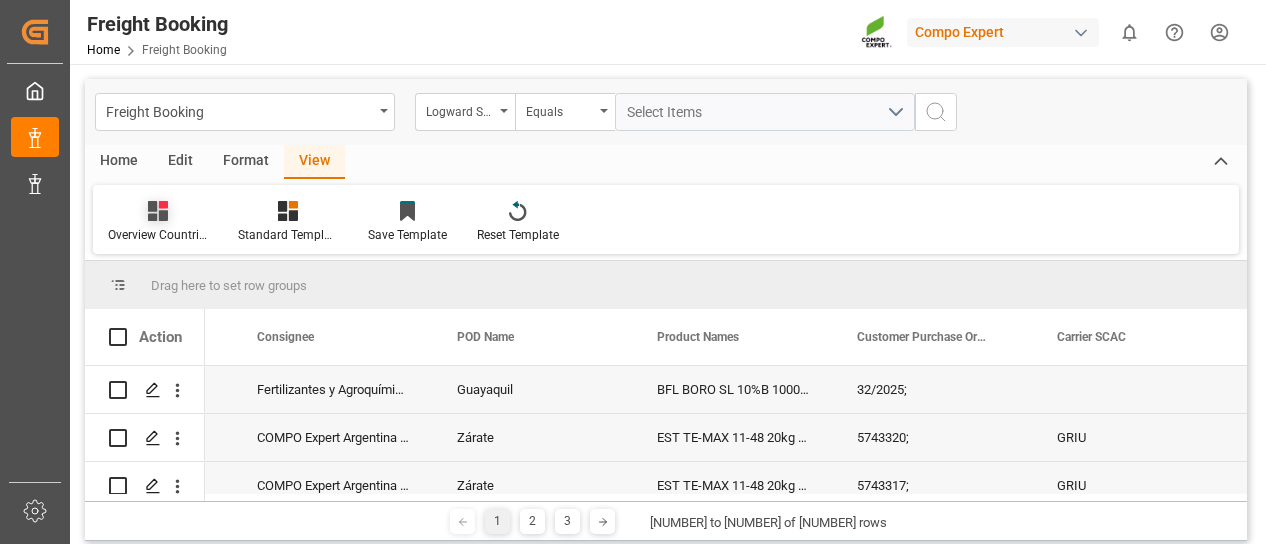 click 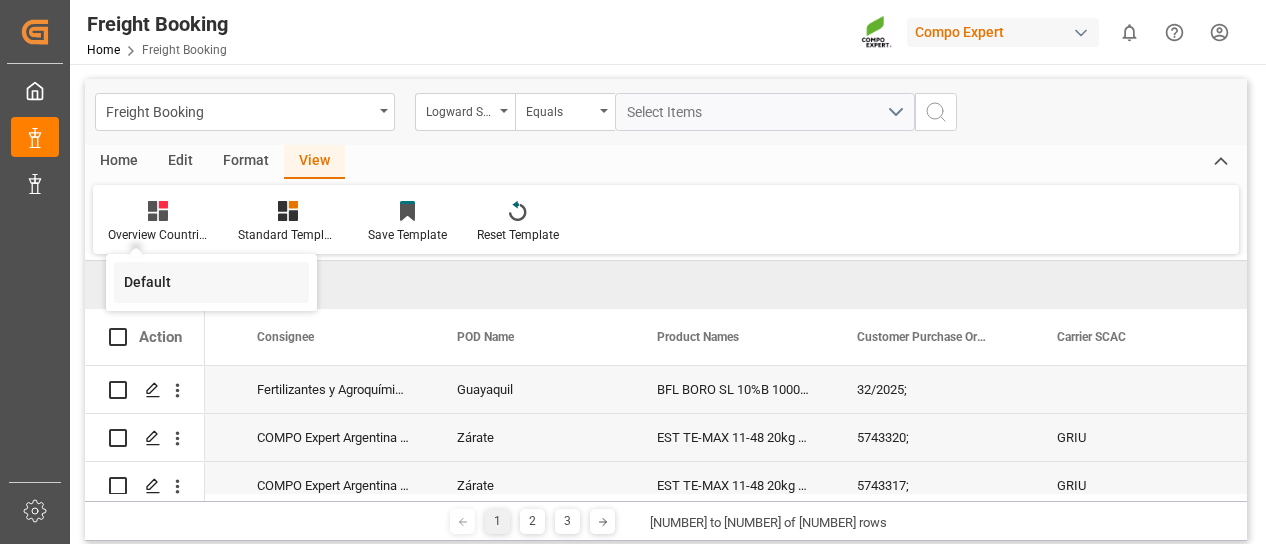 click on "Default" at bounding box center [211, 282] 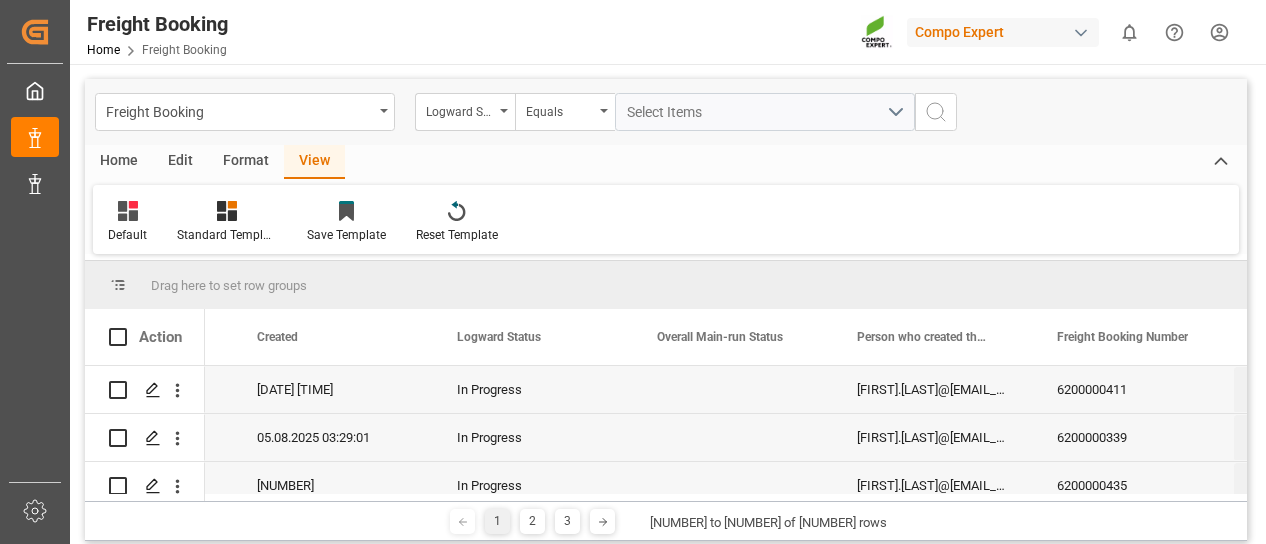 click on "Home" at bounding box center [119, 162] 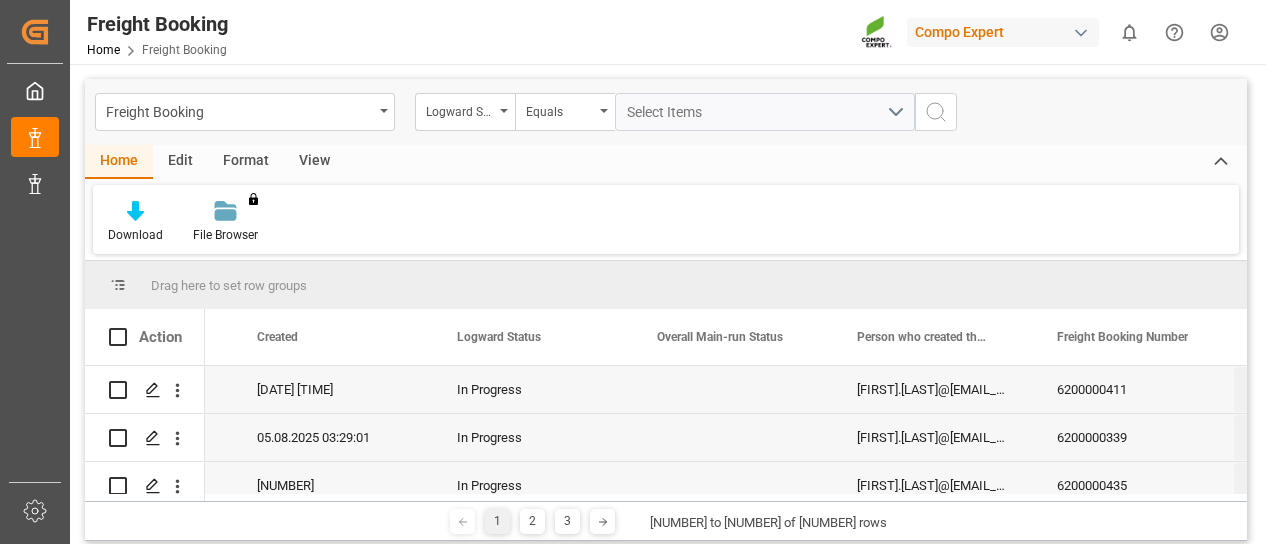 click on "Edit" at bounding box center [180, 162] 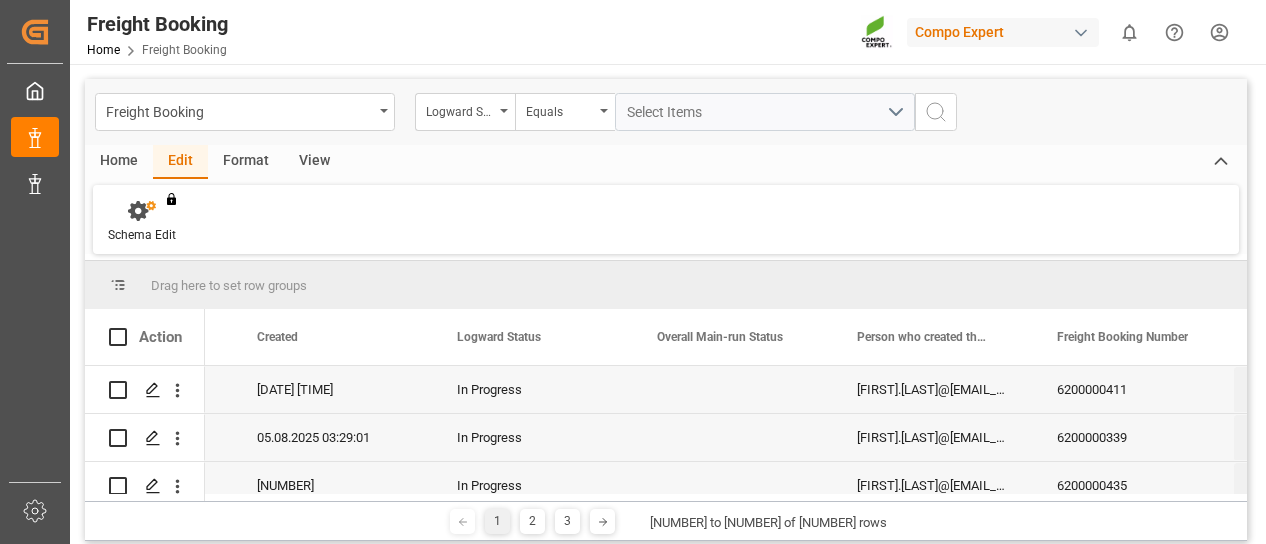 click on "Format" at bounding box center (246, 162) 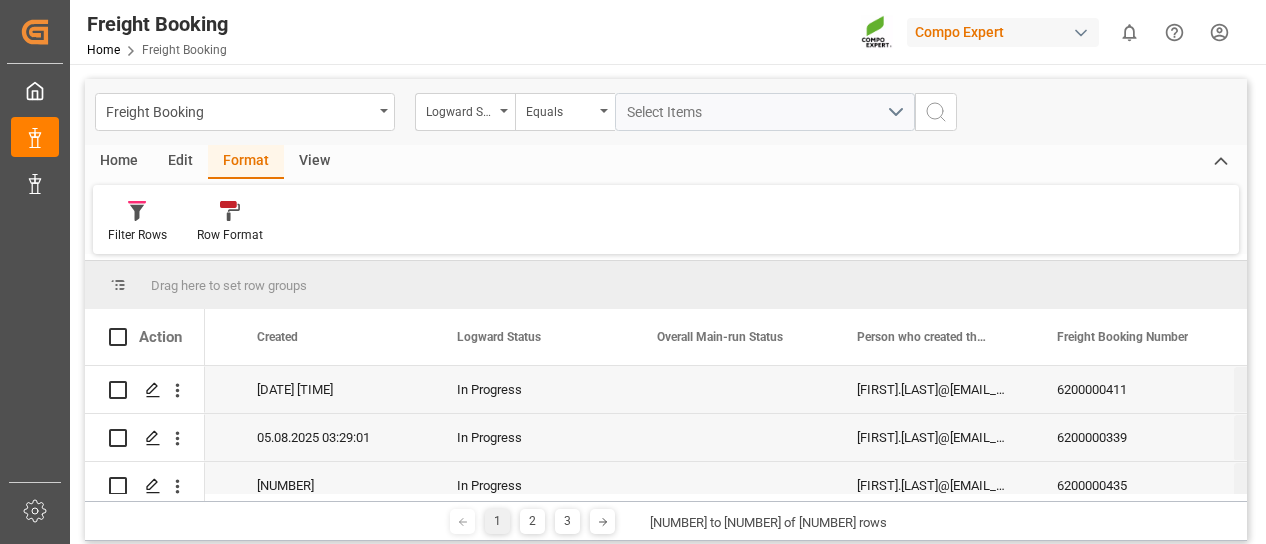 click on "View" at bounding box center (314, 162) 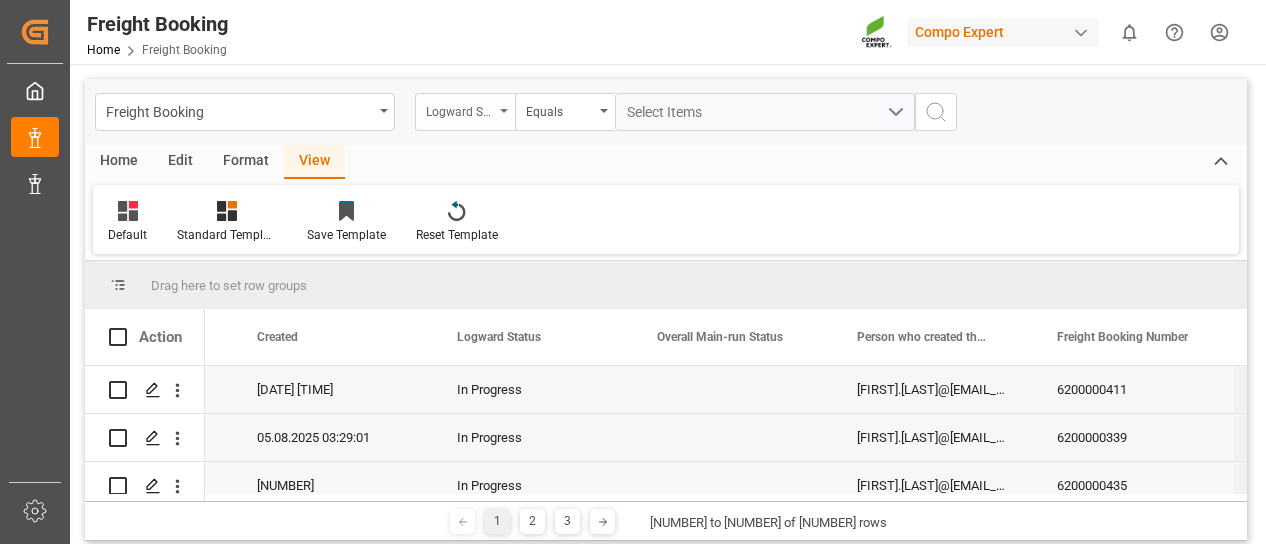 click on "Logward Status" at bounding box center [465, 112] 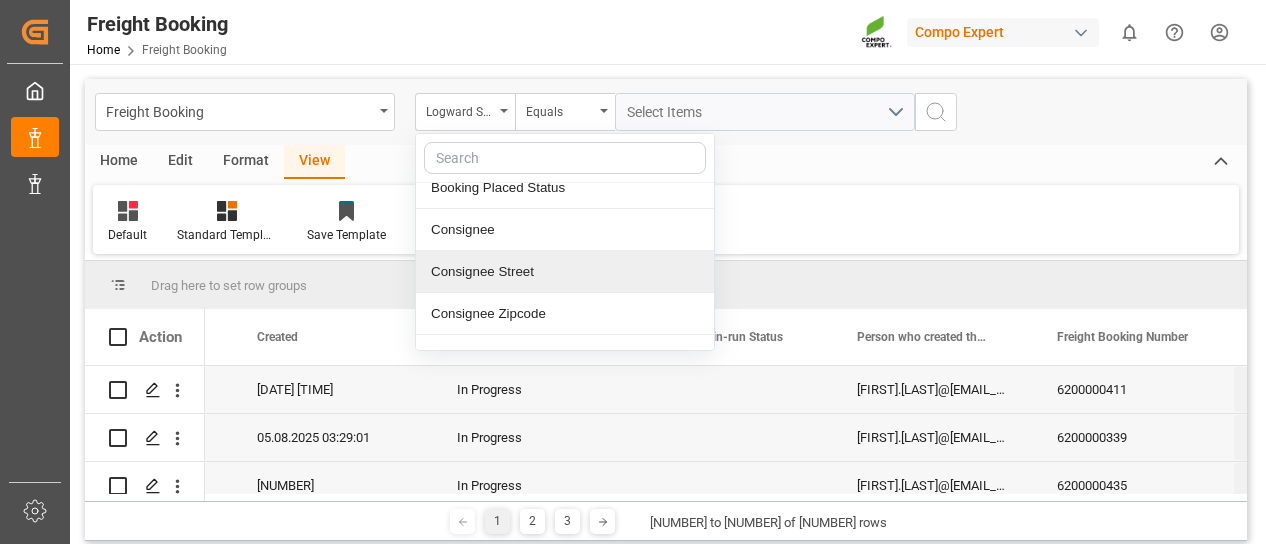 click on "Home Edit Format View" at bounding box center (666, 162) 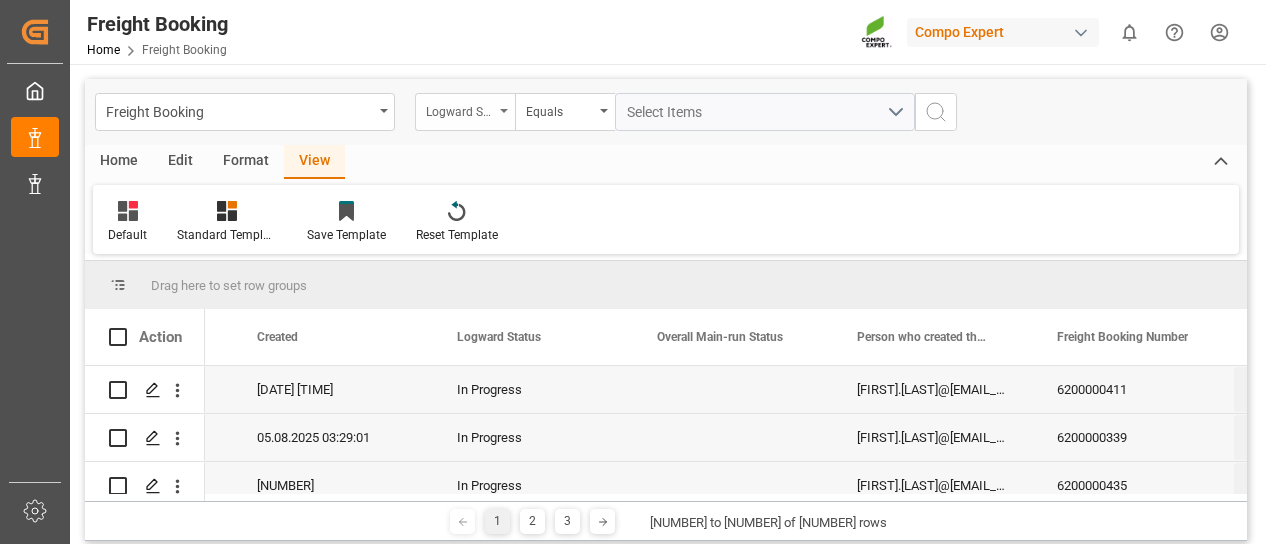 click at bounding box center (504, 111) 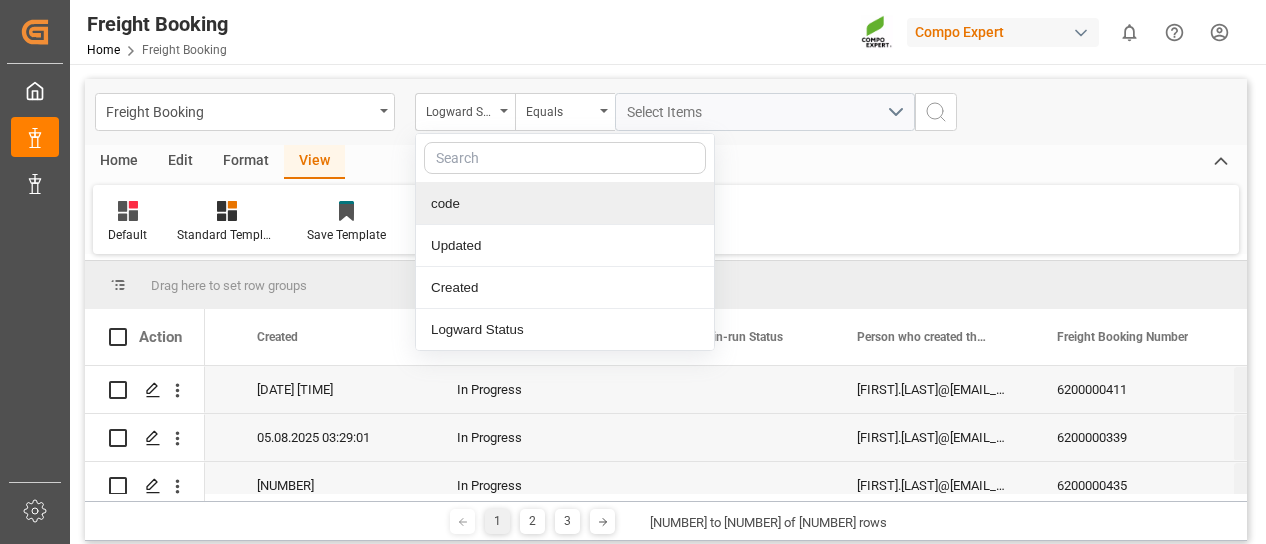 click at bounding box center (565, 158) 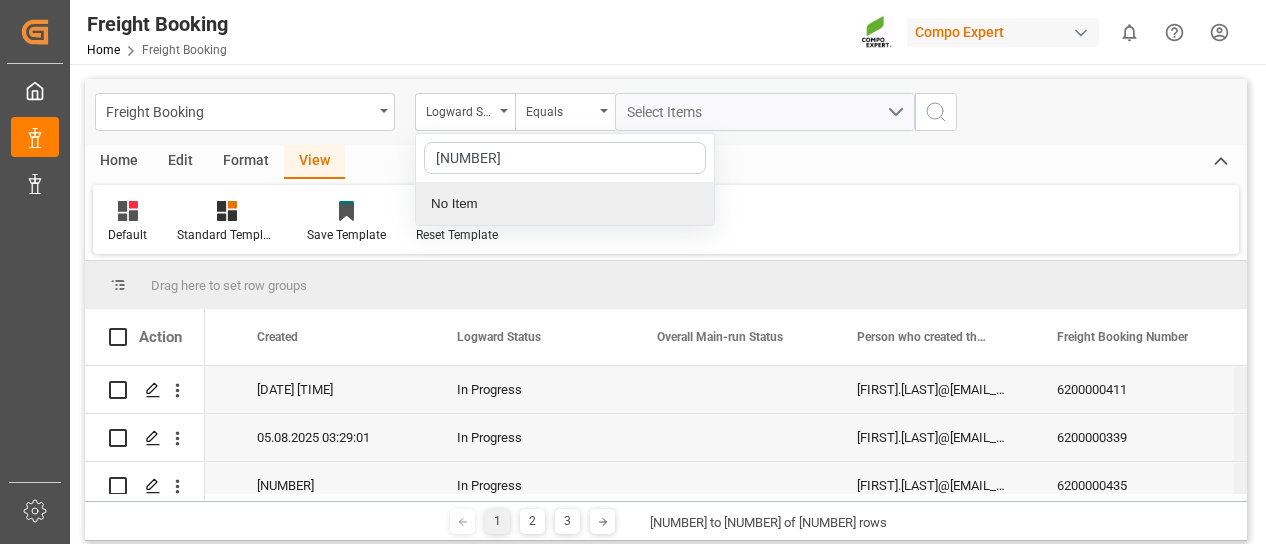 type on "5744564" 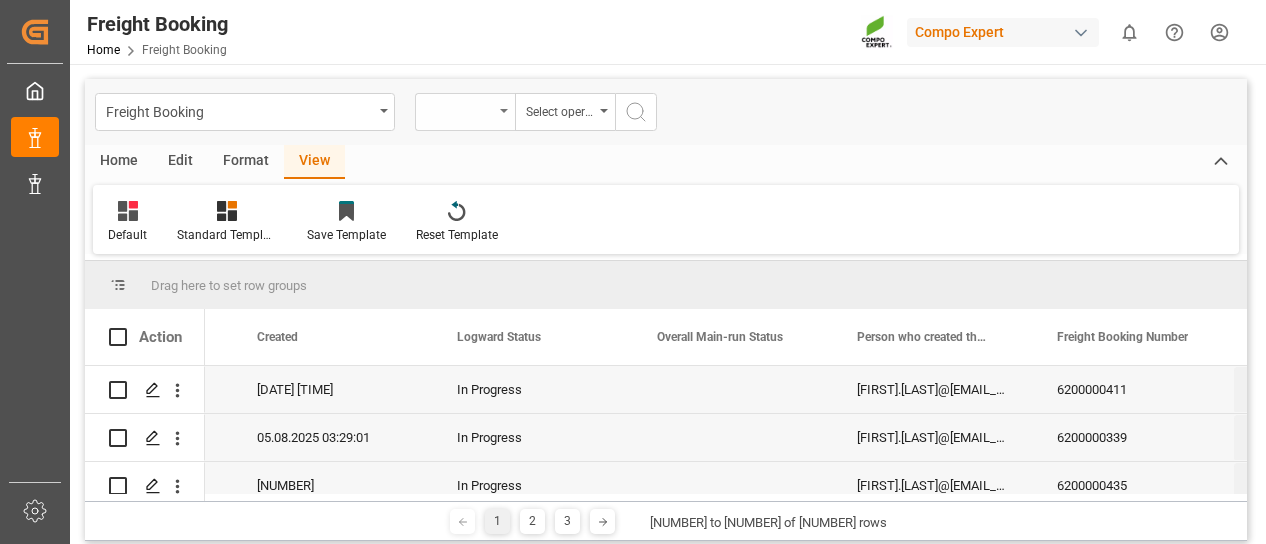 click at bounding box center [465, 112] 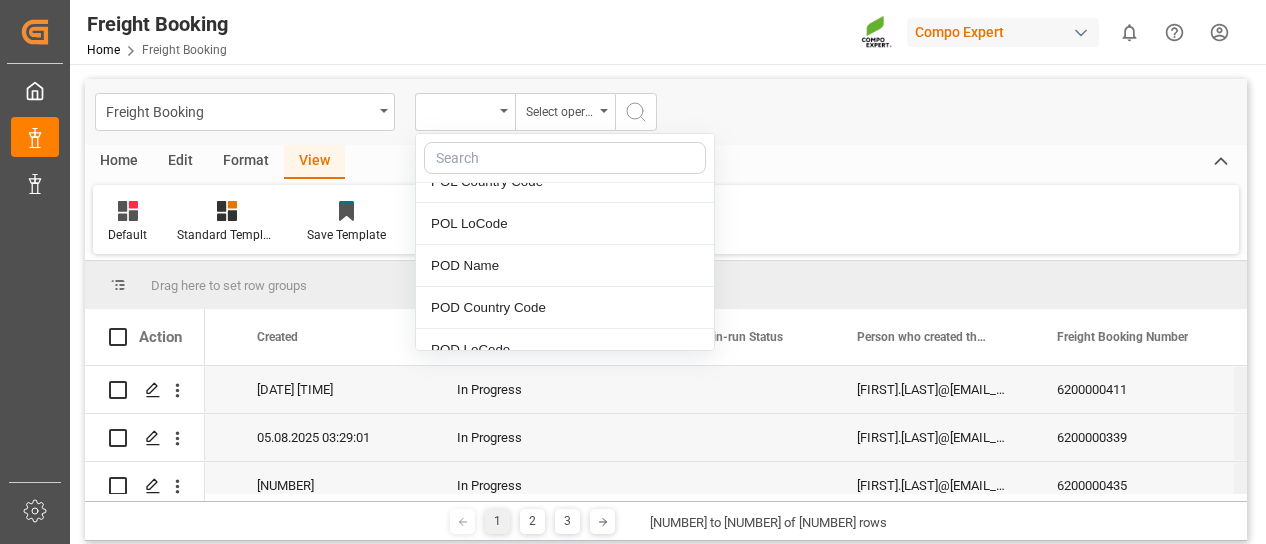 scroll, scrollTop: 1000, scrollLeft: 0, axis: vertical 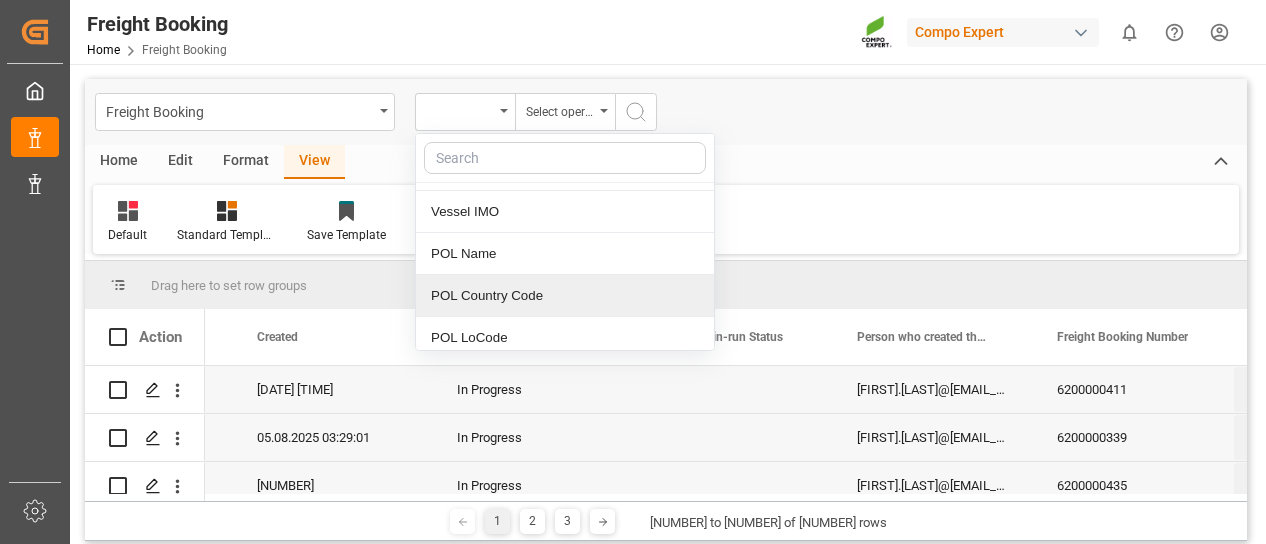 click on "POL Country Code" at bounding box center [565, 296] 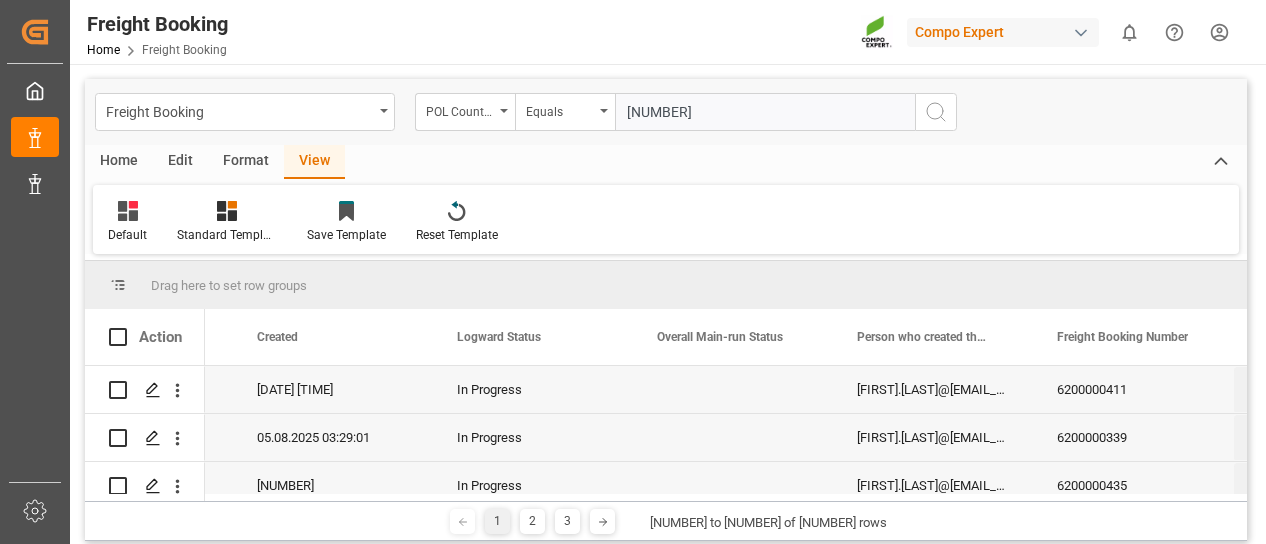 type on "[NUMBER]" 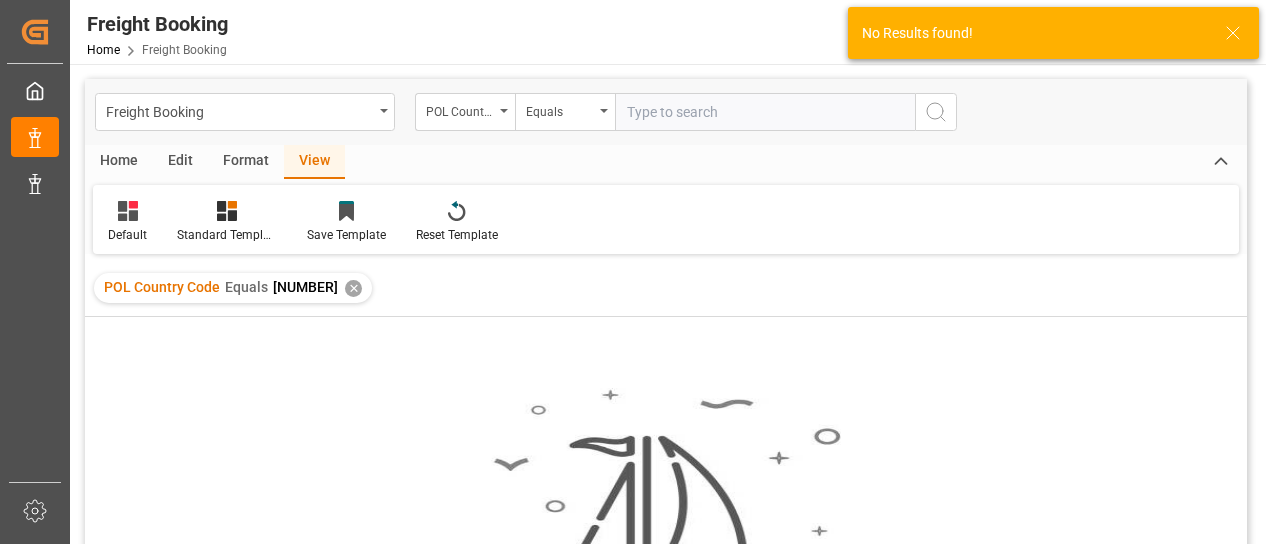 click at bounding box center [765, 112] 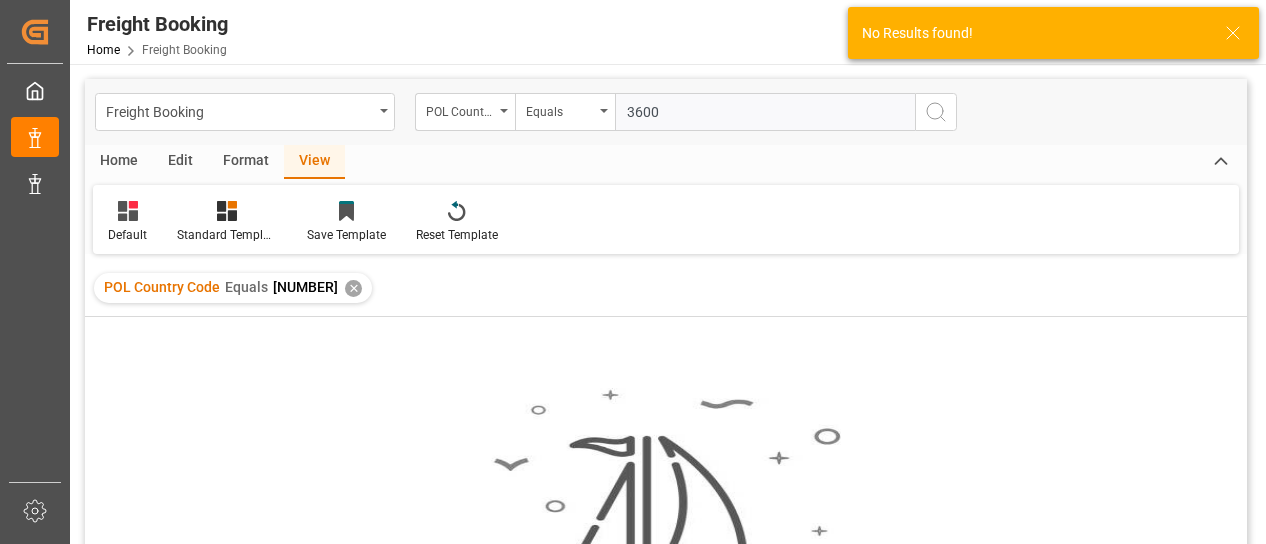 type on "3600" 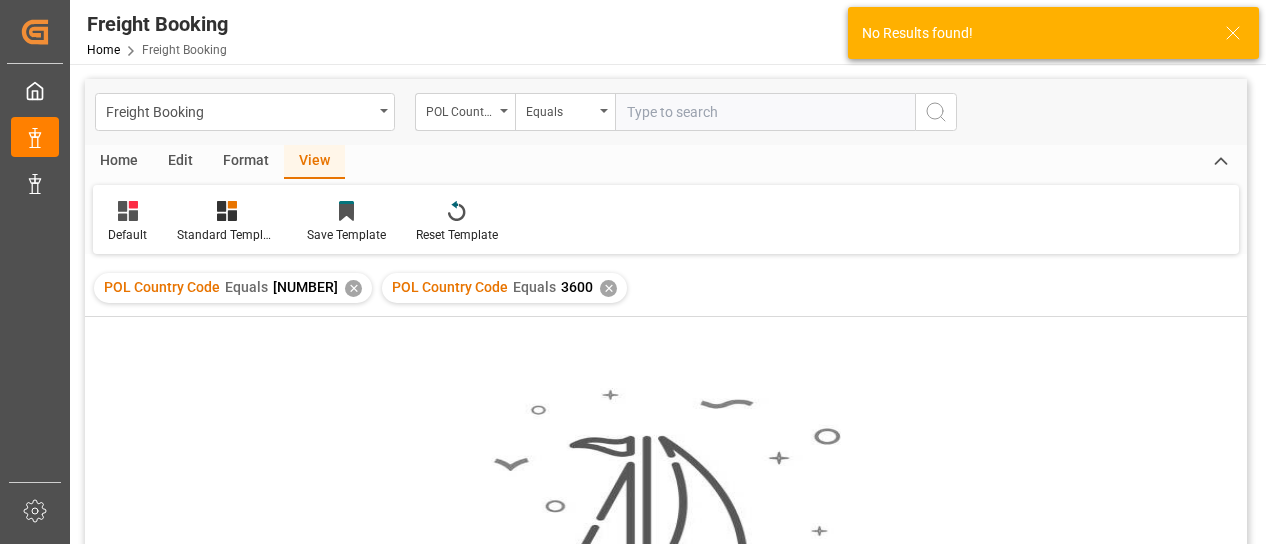 click on "✕" at bounding box center (608, 288) 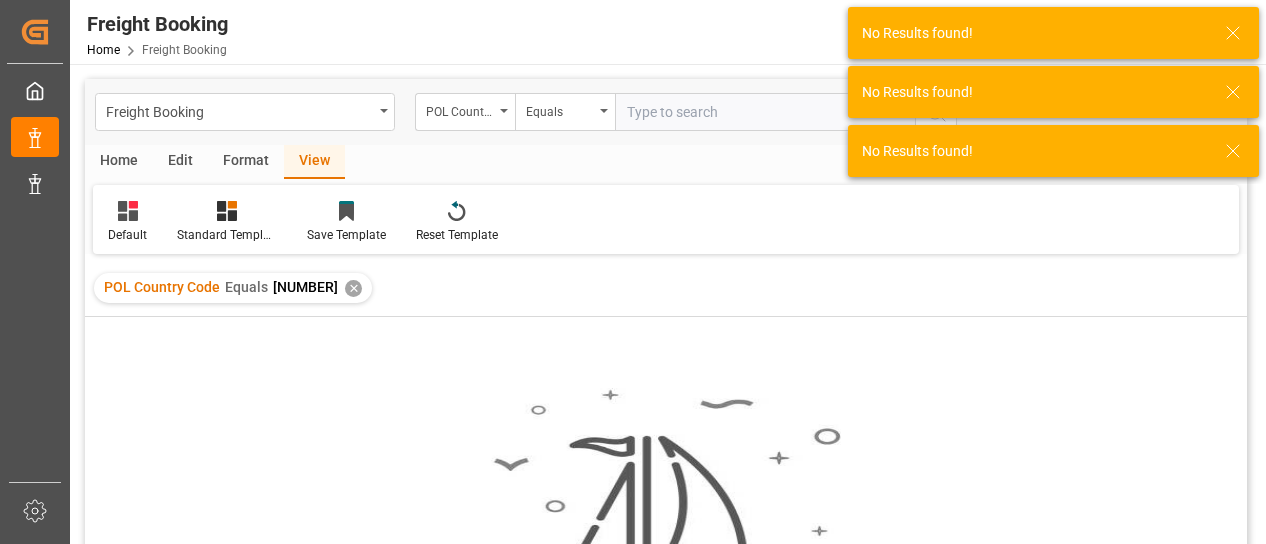 click on "✕" at bounding box center [353, 288] 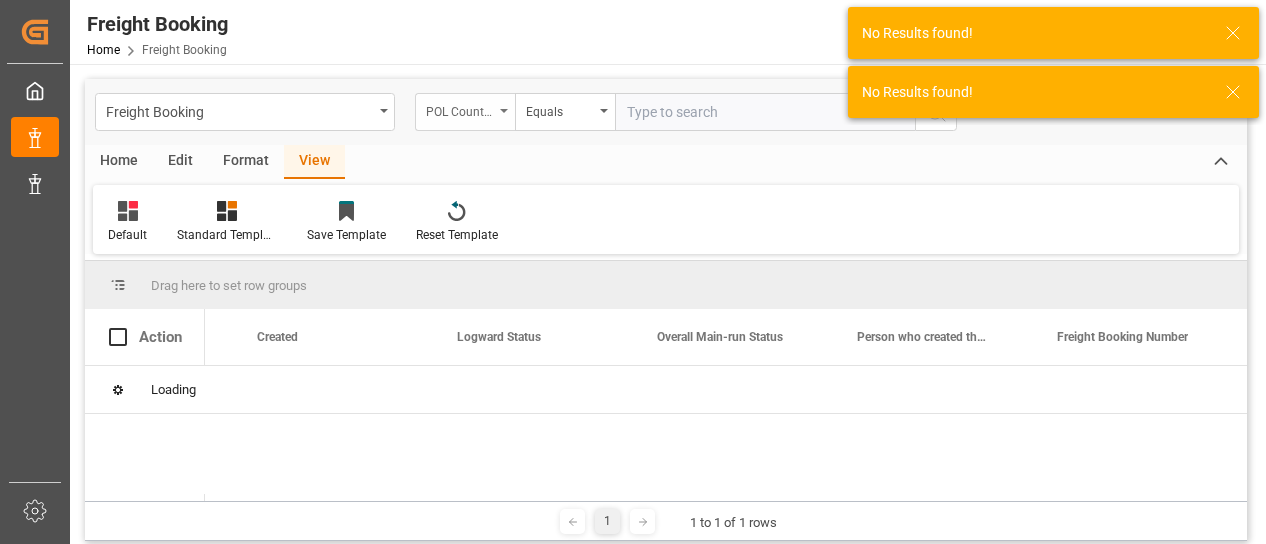 click at bounding box center (504, 111) 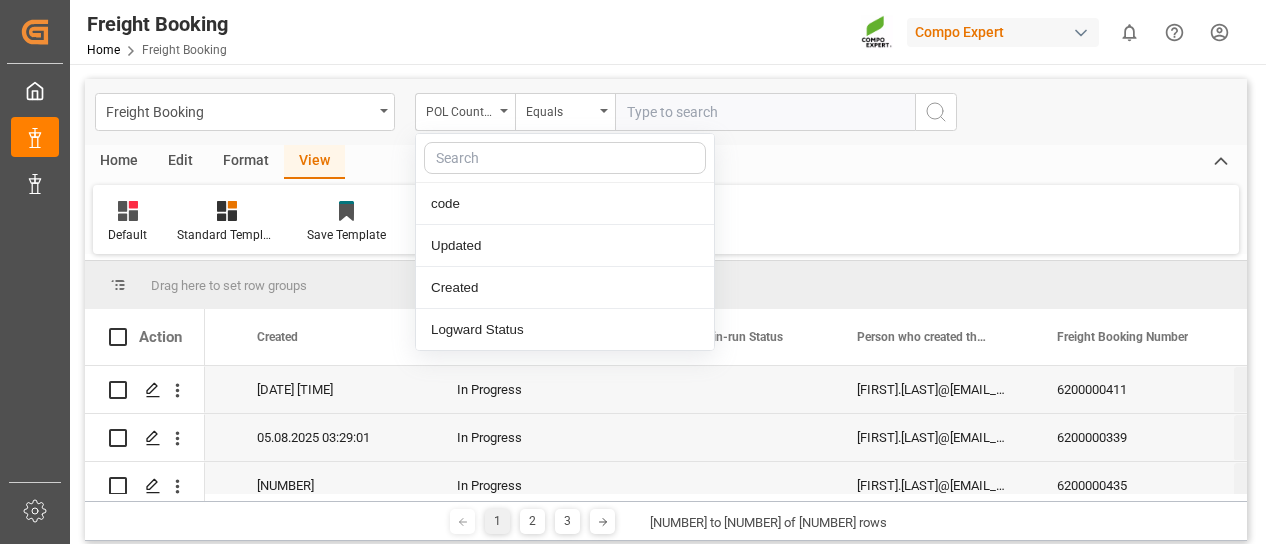 scroll, scrollTop: 300, scrollLeft: 0, axis: vertical 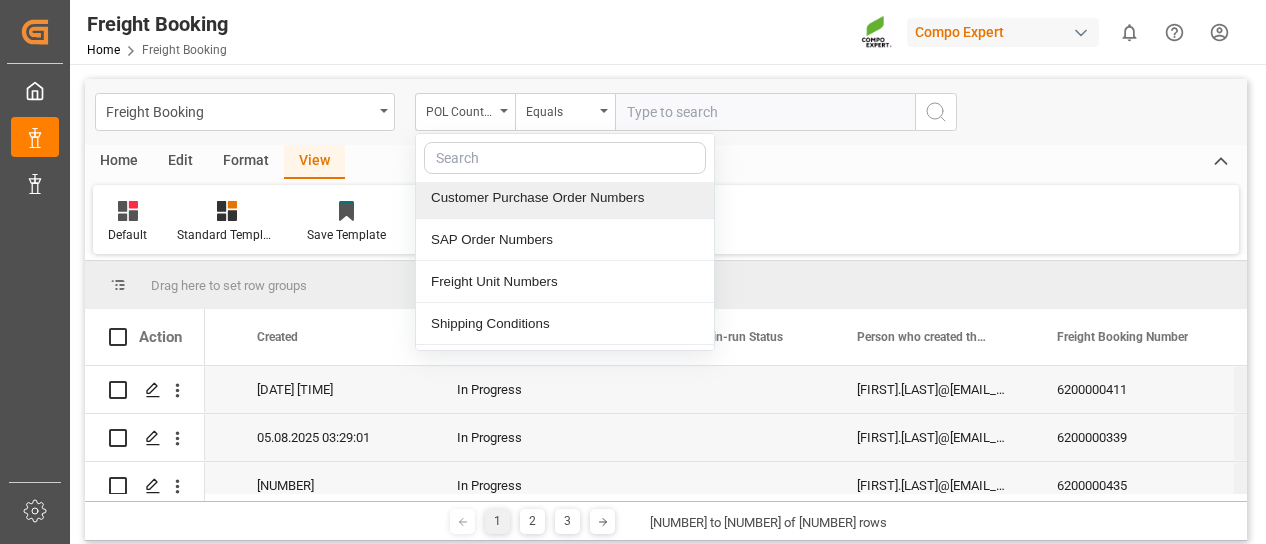 click on "Customer Purchase Order Numbers" at bounding box center (565, 198) 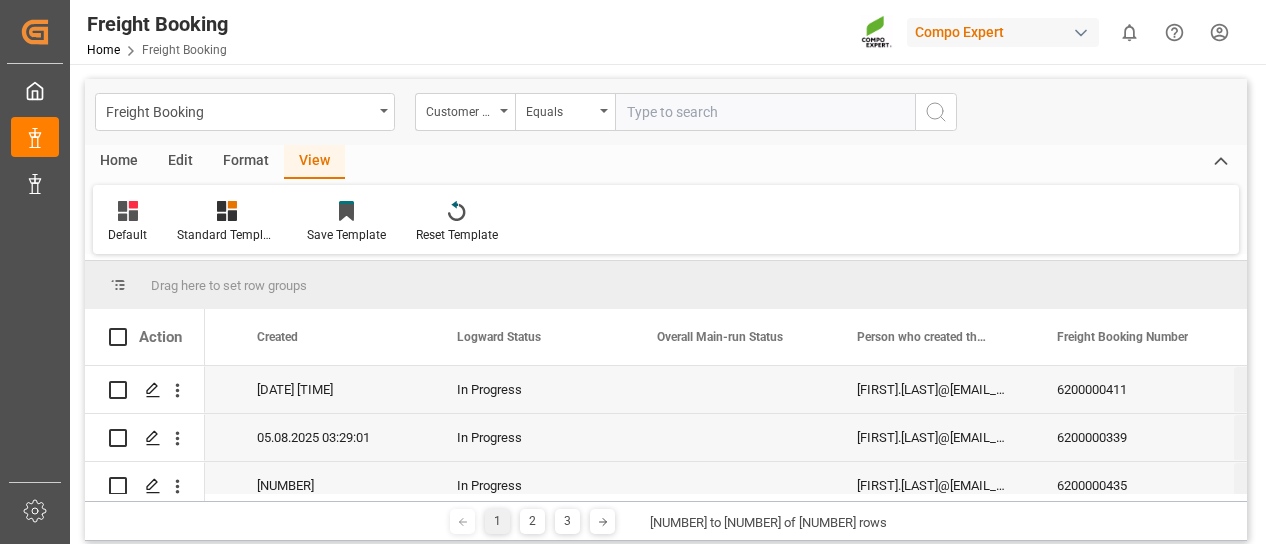 click at bounding box center [765, 112] 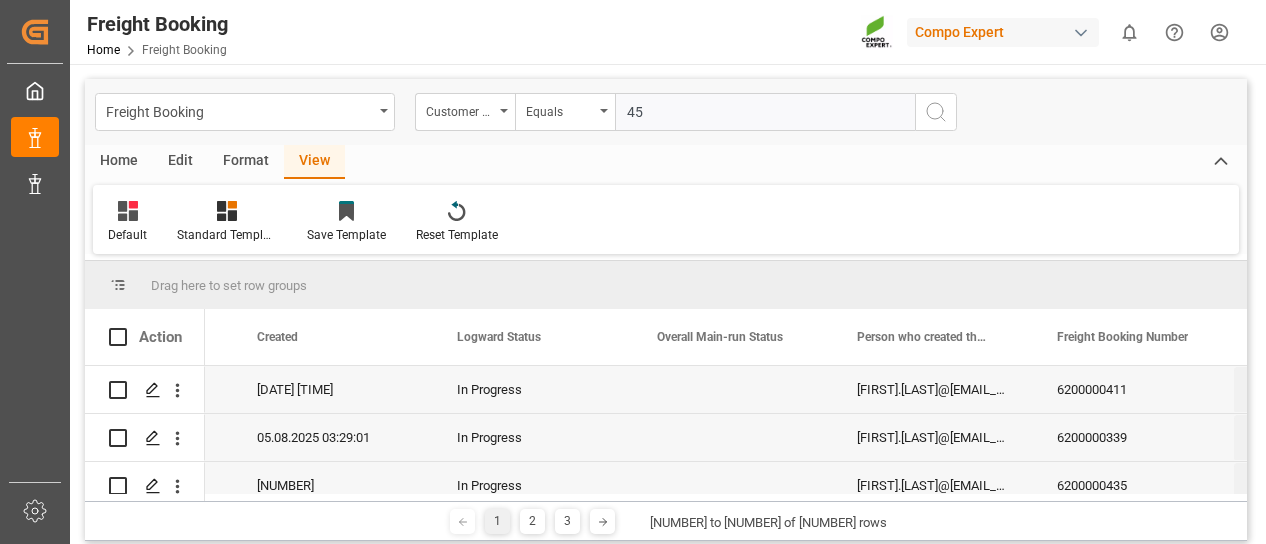 type on "4" 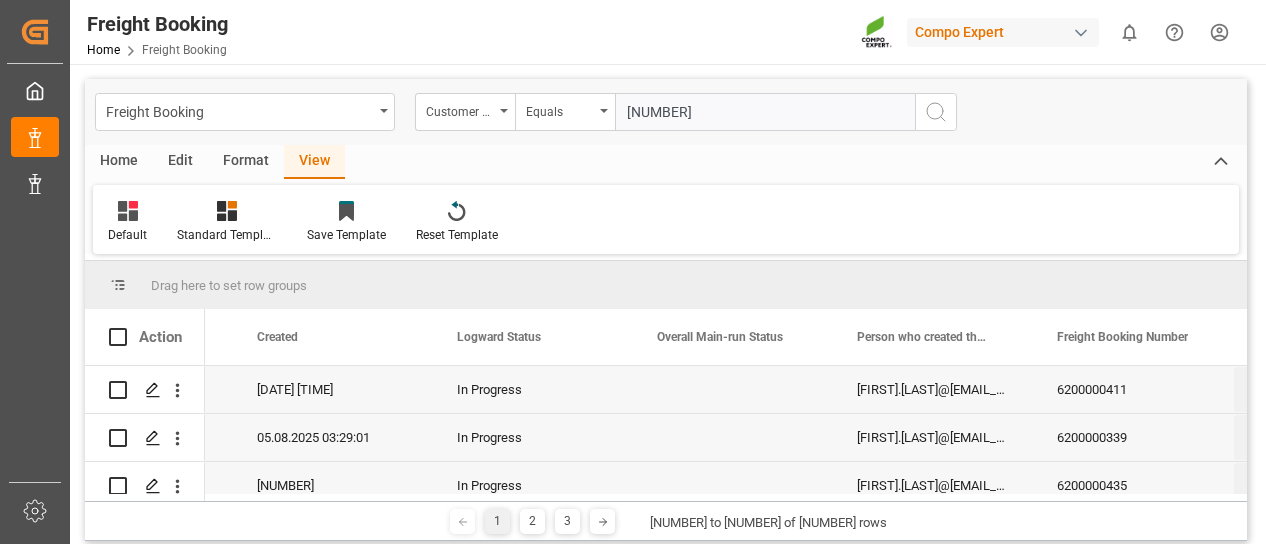 type on "[NUMBER]" 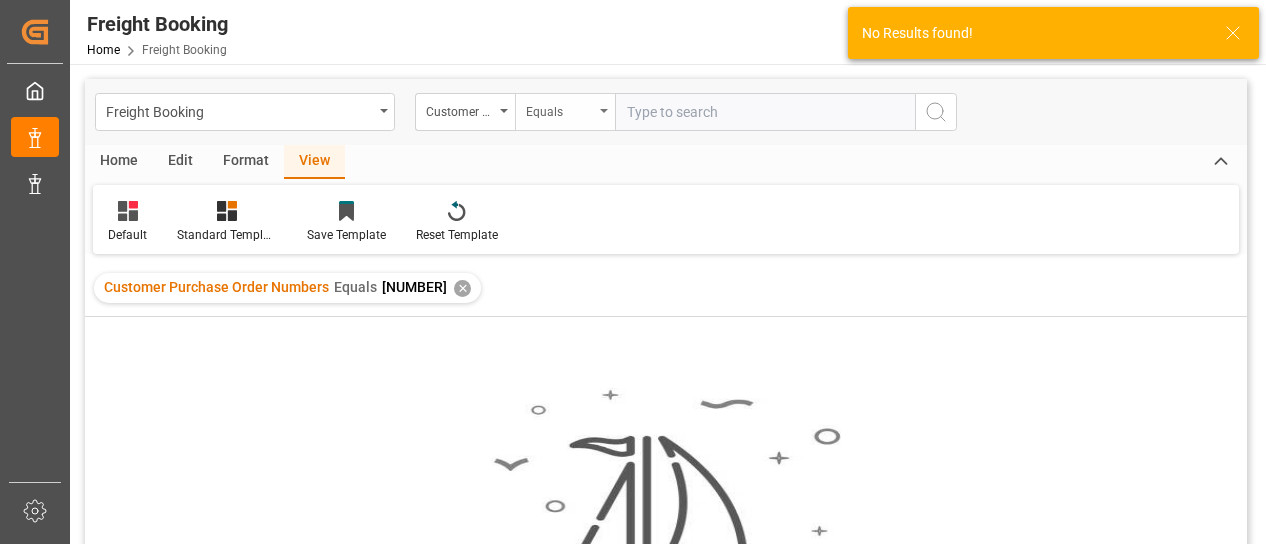 click on "Equals" at bounding box center [565, 112] 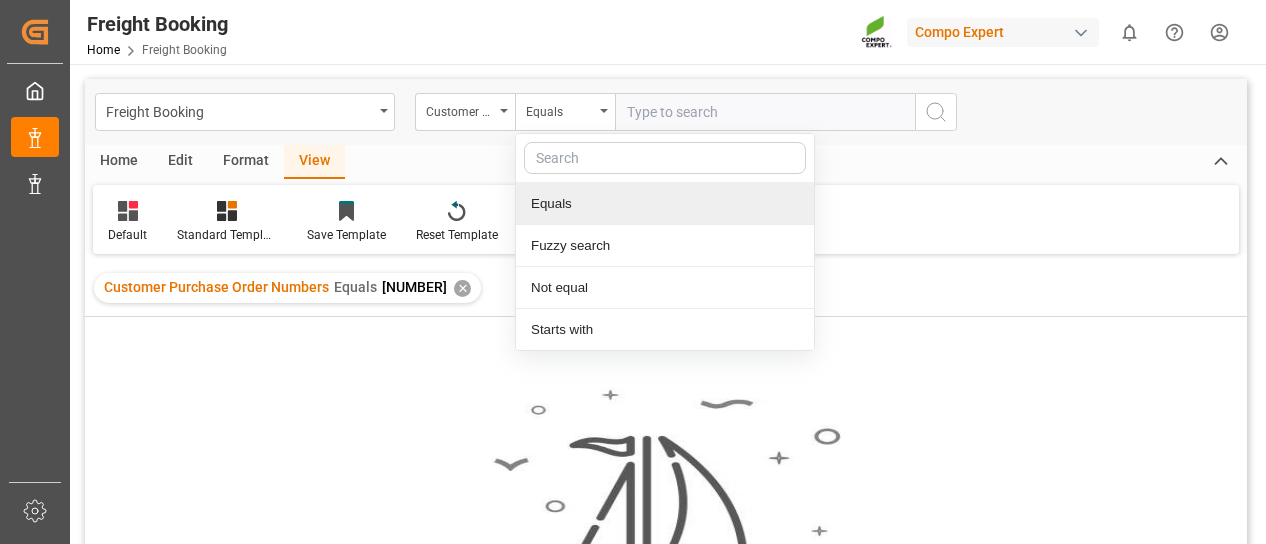 click on "Home Edit Format View" at bounding box center (666, 162) 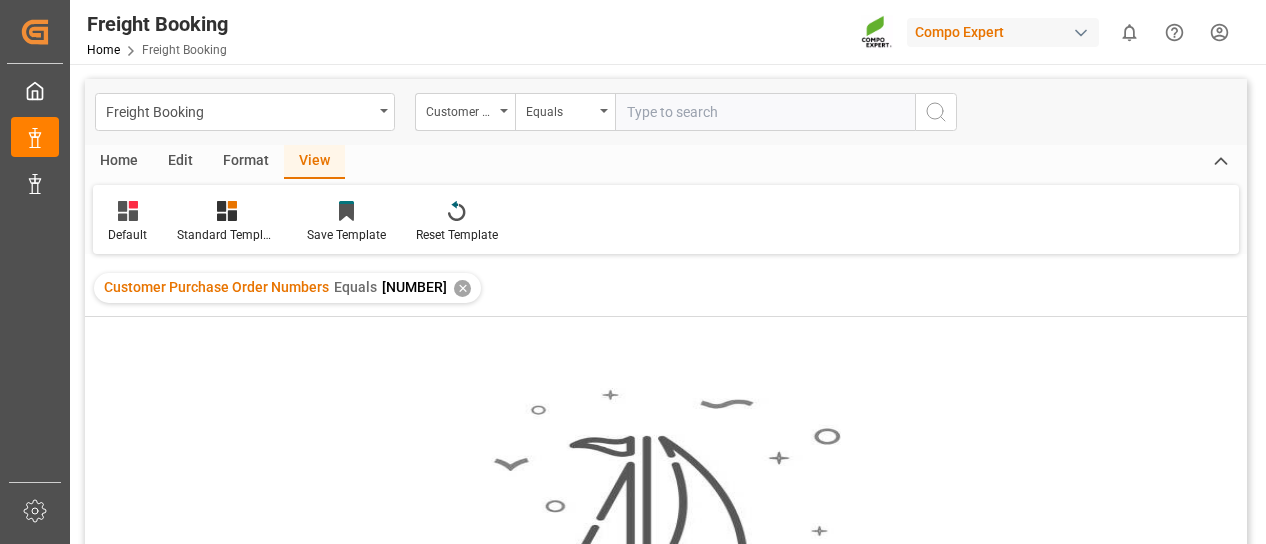 click on "✕" at bounding box center [462, 288] 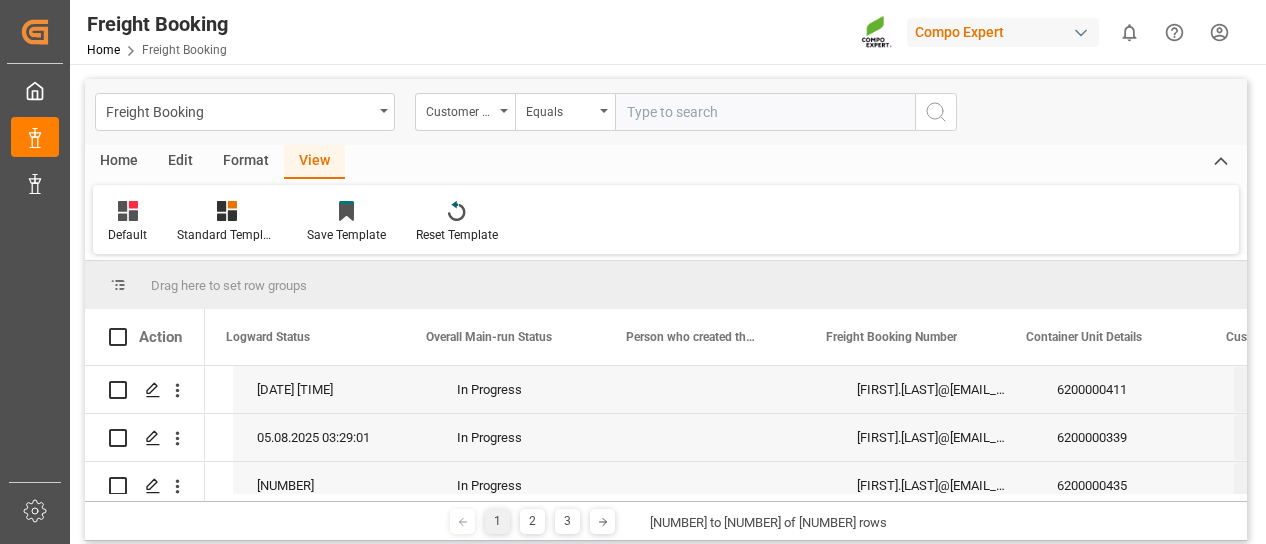 scroll, scrollTop: 0, scrollLeft: 754, axis: horizontal 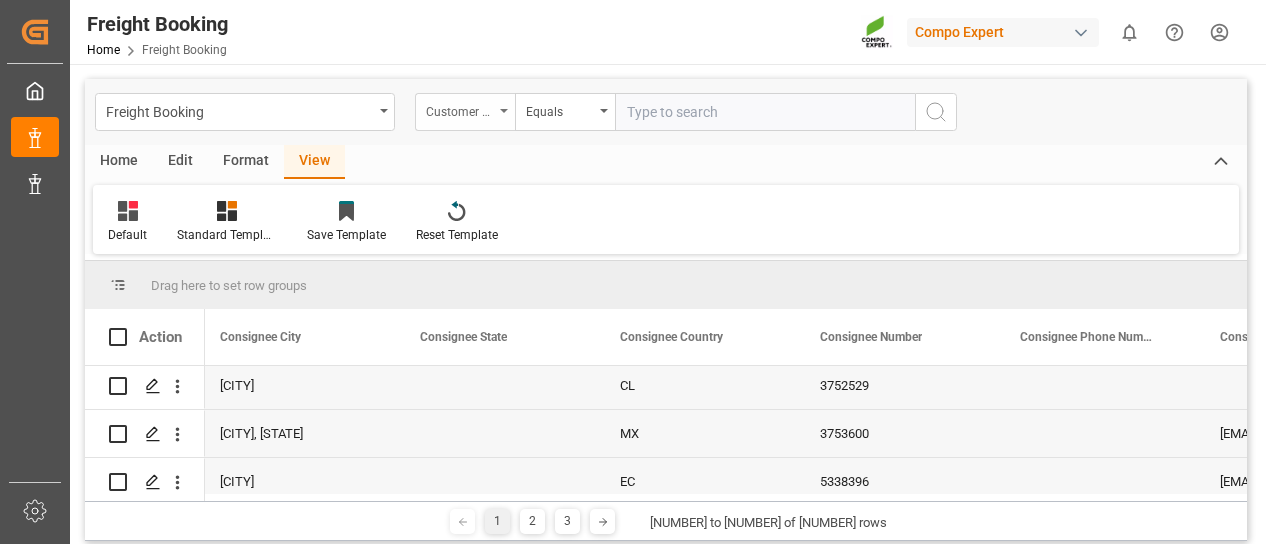click at bounding box center [504, 111] 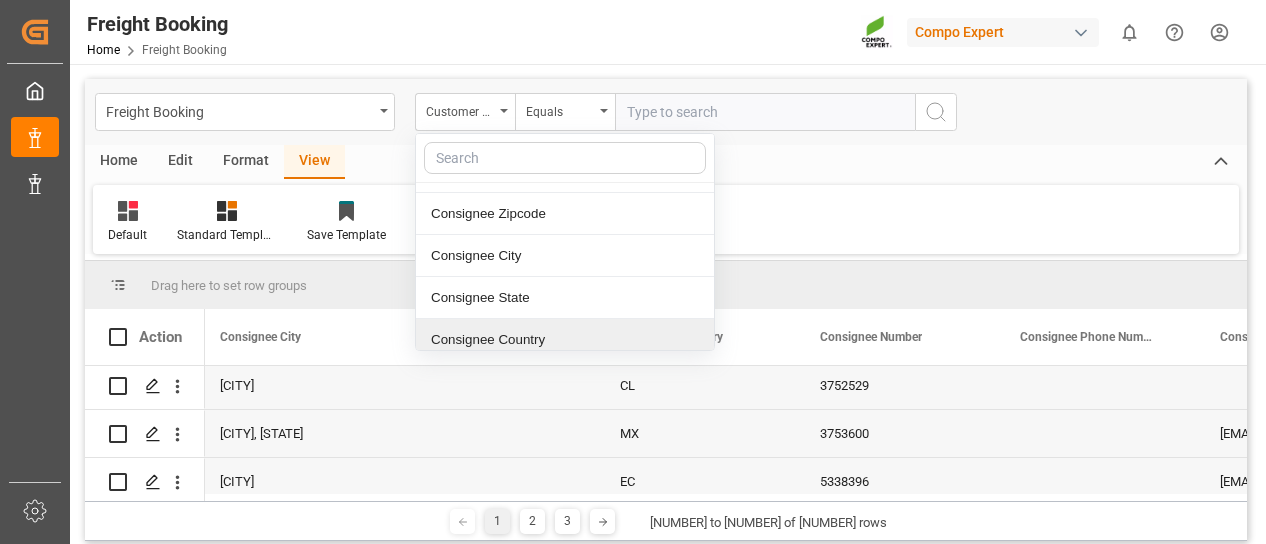 click on "Consignee Country" at bounding box center (565, 340) 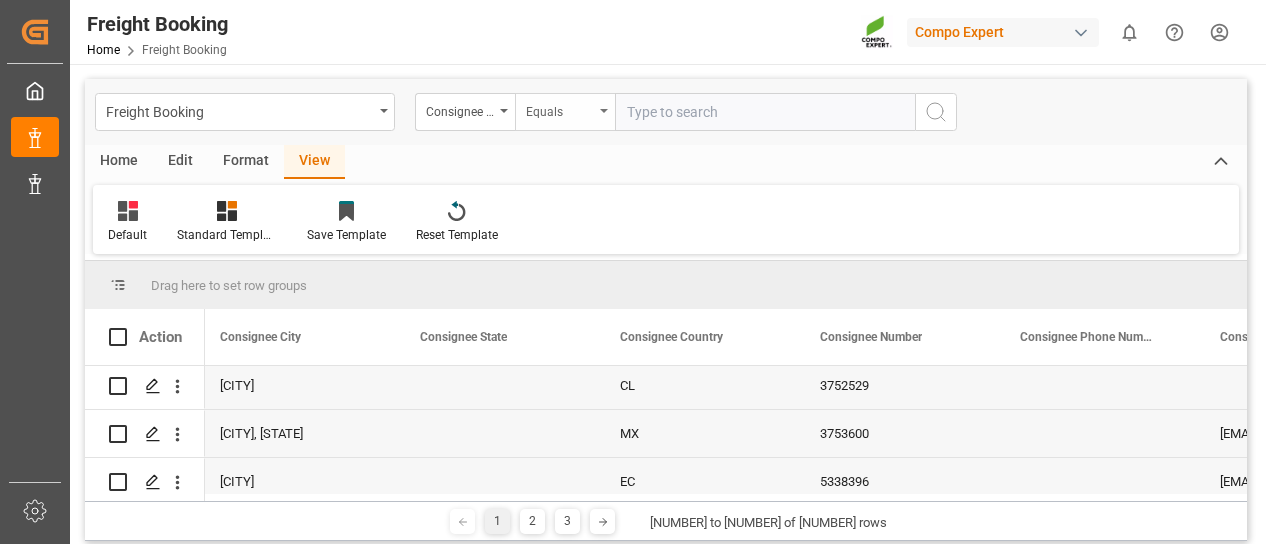 click at bounding box center (604, 111) 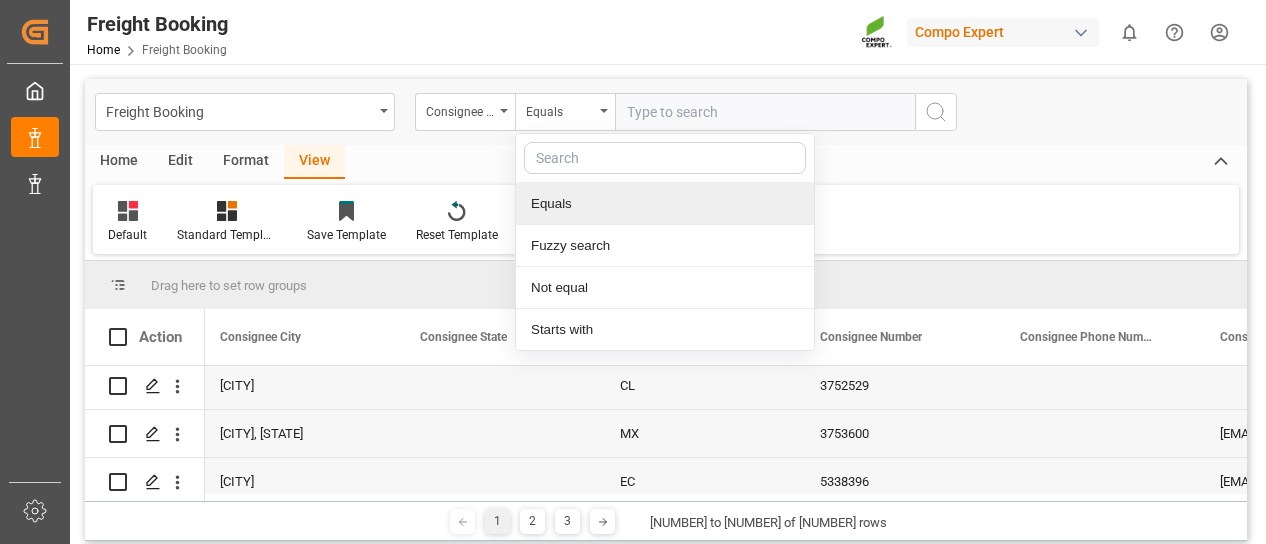 click at bounding box center (765, 112) 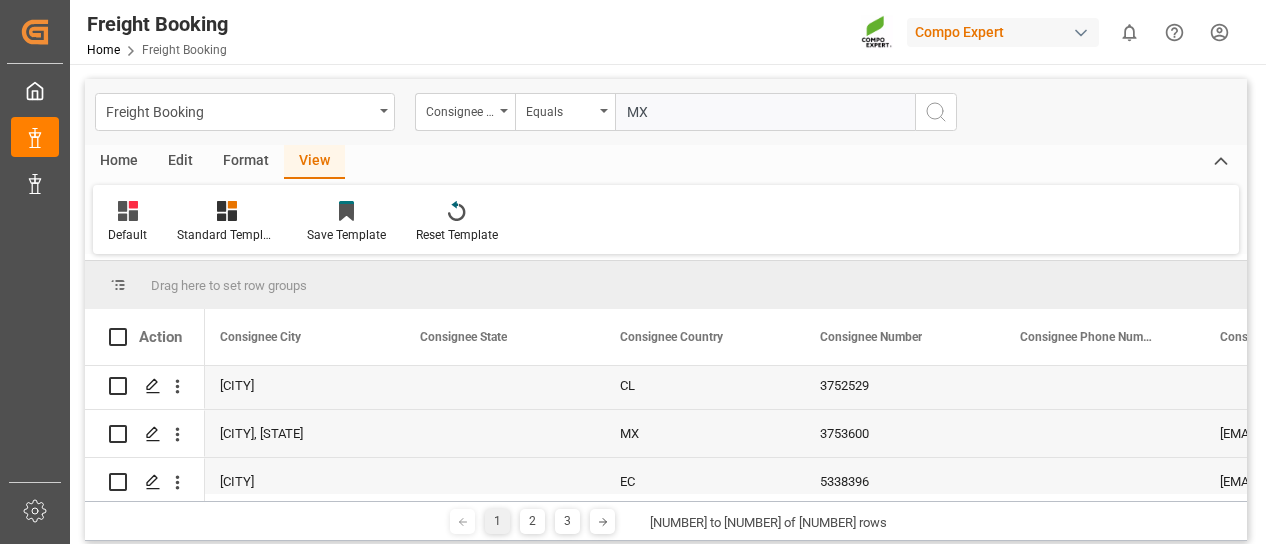 type on "MX" 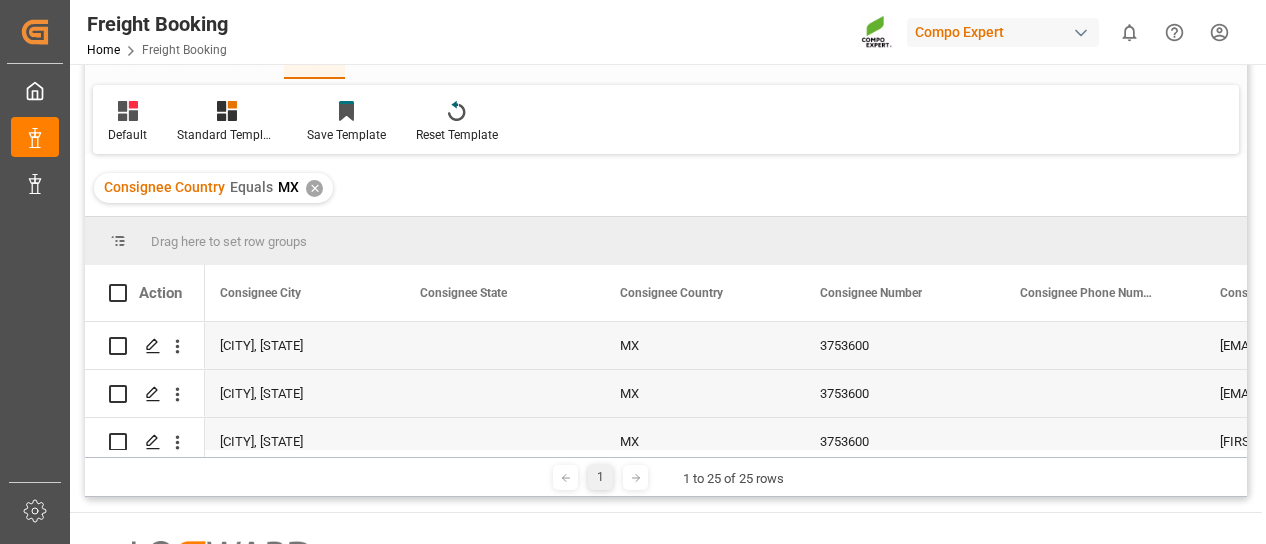 scroll, scrollTop: 0, scrollLeft: 11748, axis: horizontal 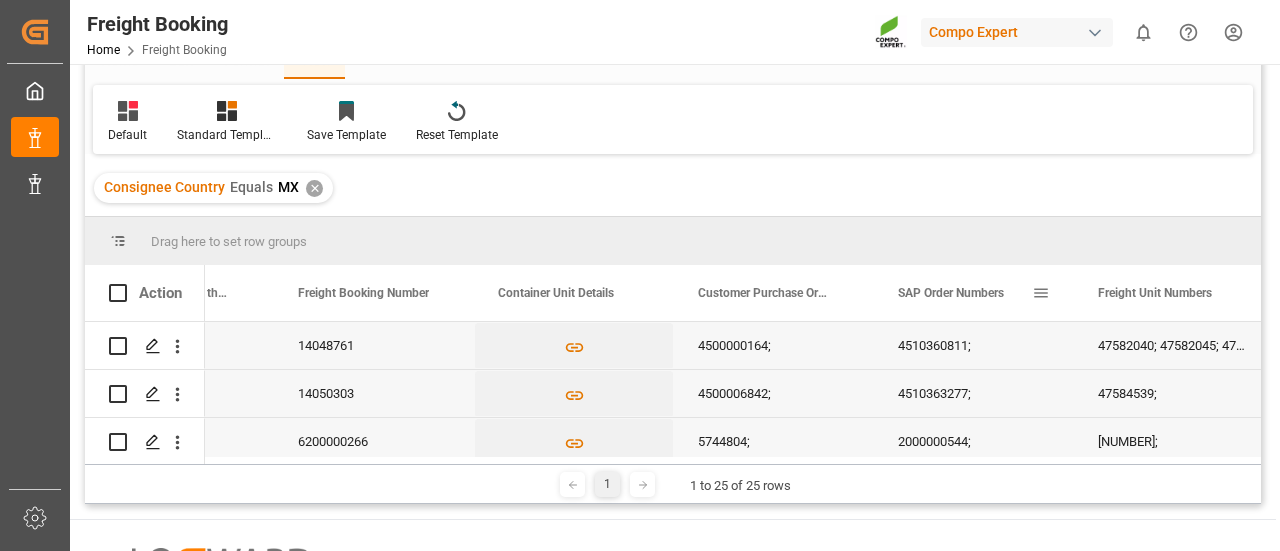 click at bounding box center (1041, 293) 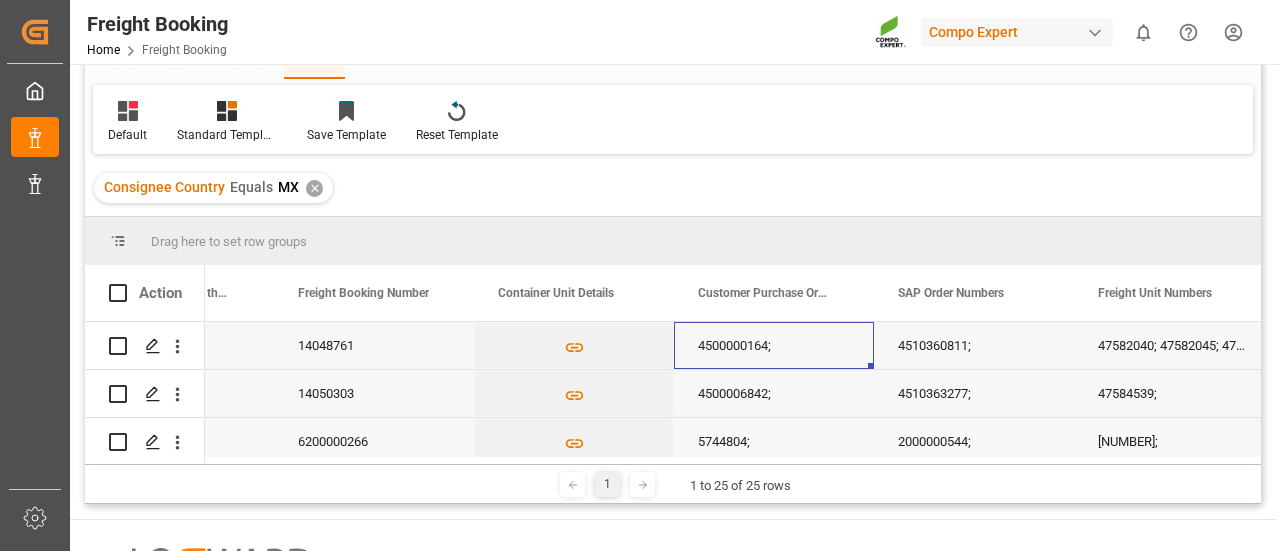 click on "4500000164;" at bounding box center (774, 345) 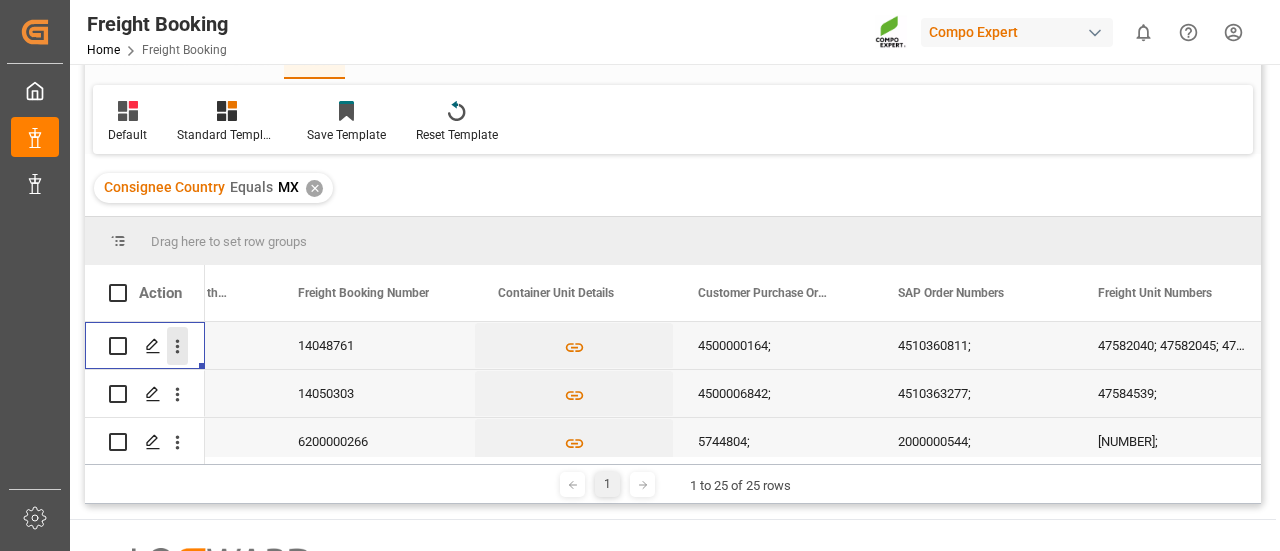 click 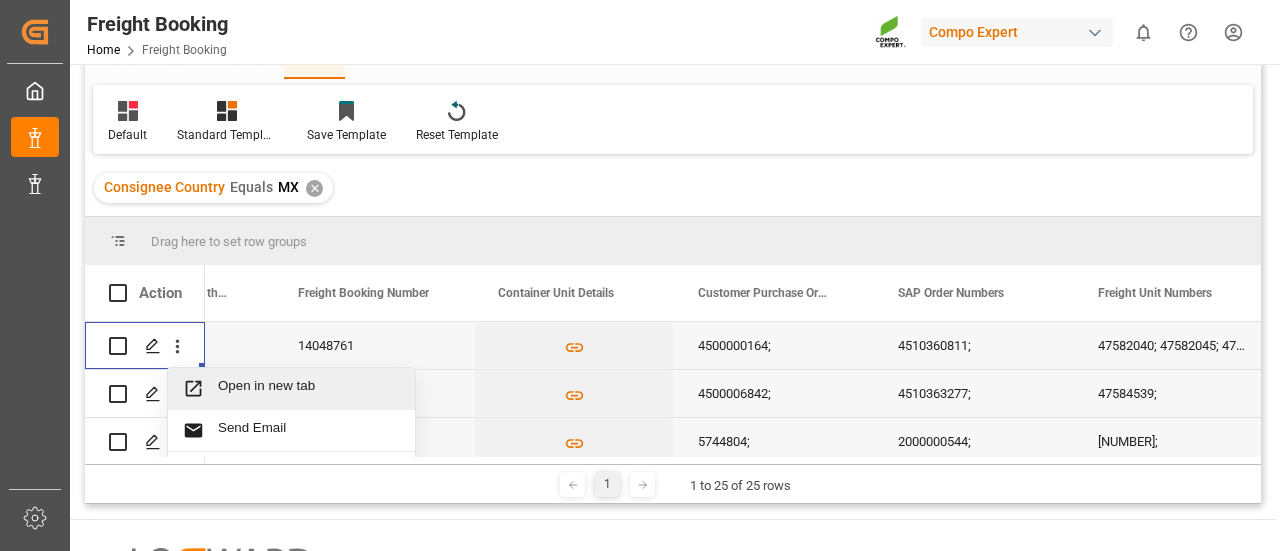 click on "4500000164;" at bounding box center [774, 345] 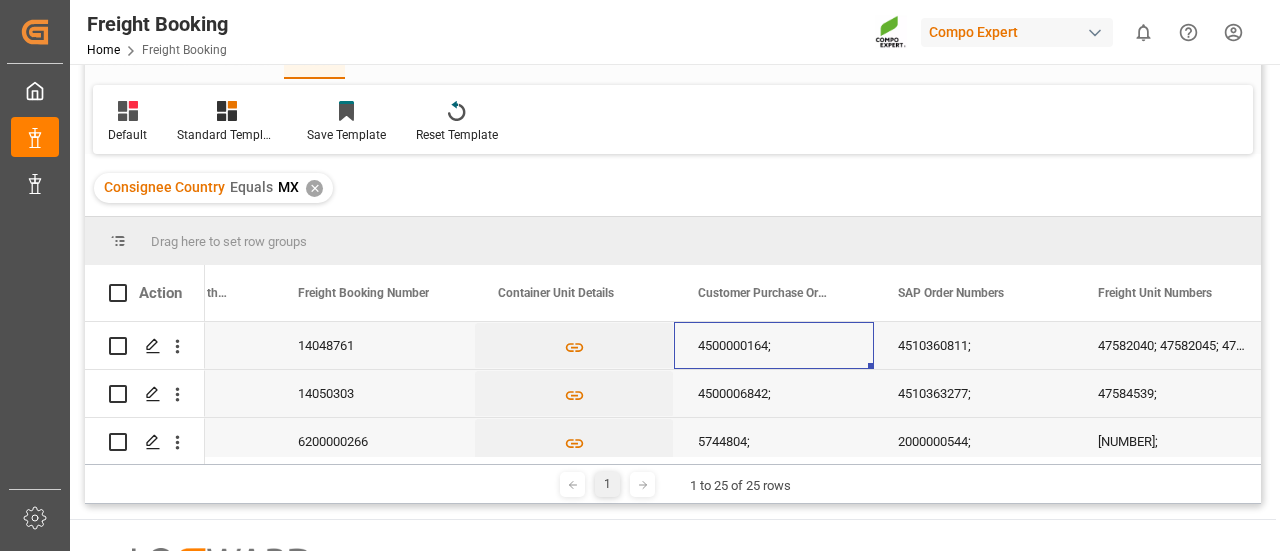 click on "4500000164;" at bounding box center [774, 345] 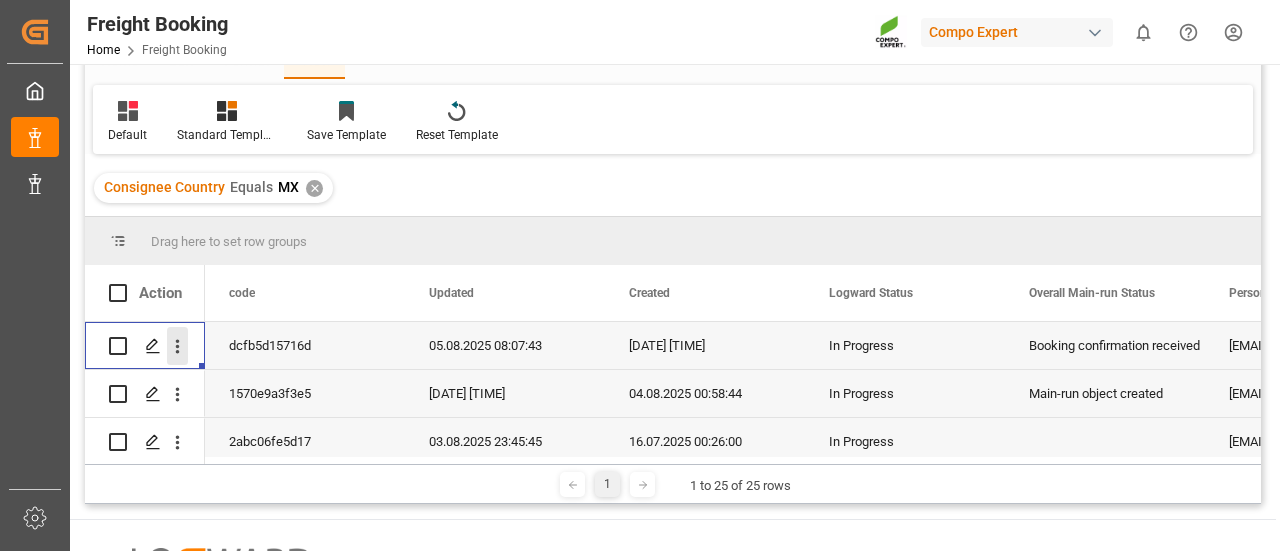 click 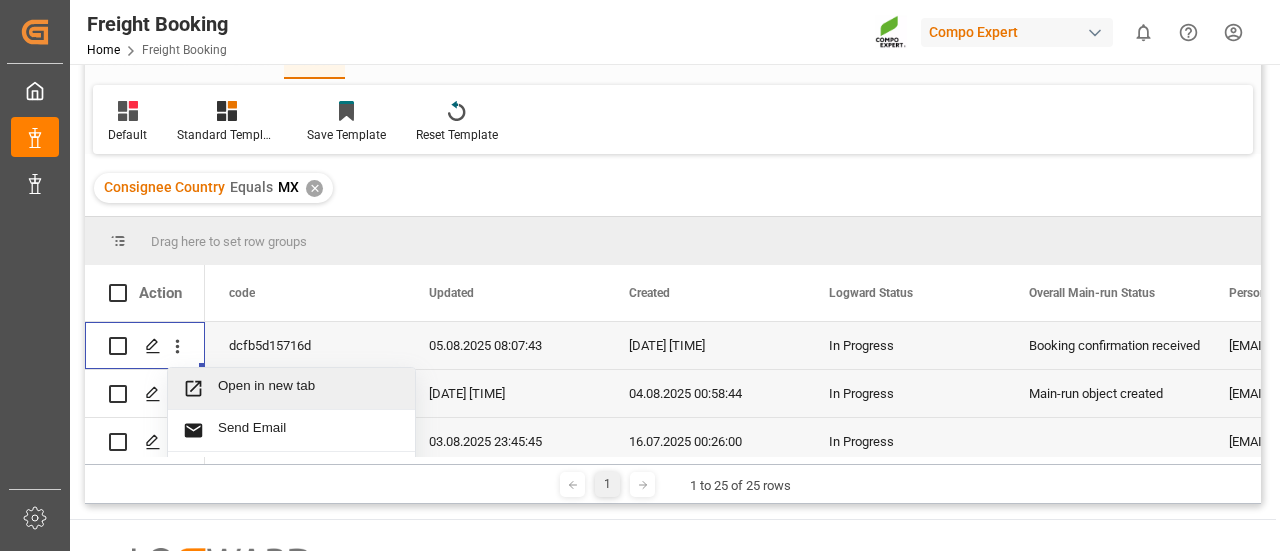 click on "Open in new tab" at bounding box center [309, 388] 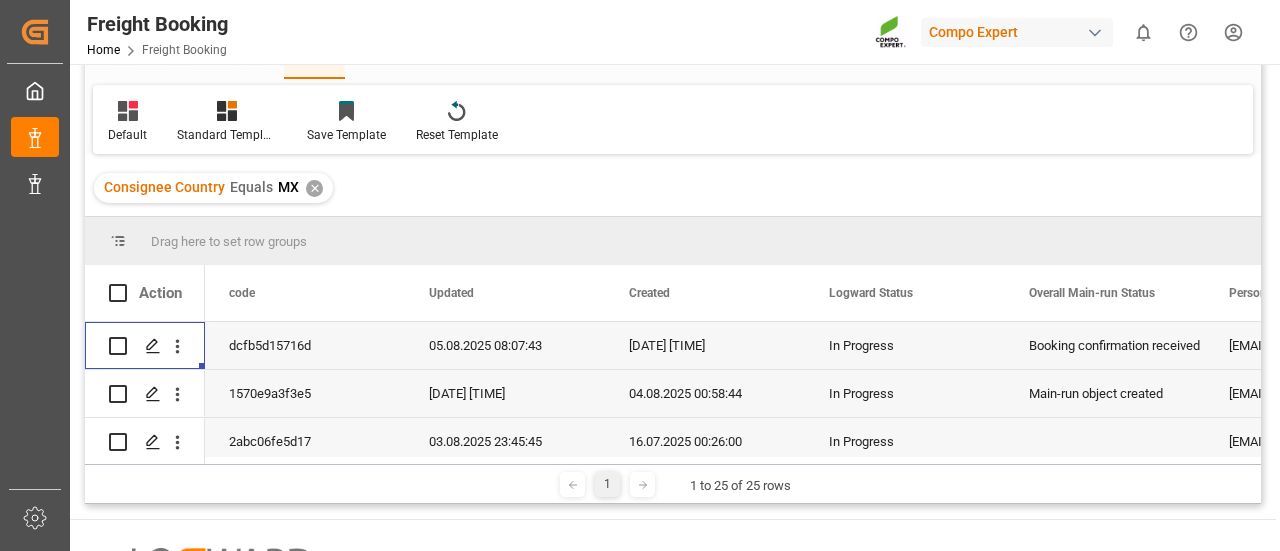 type 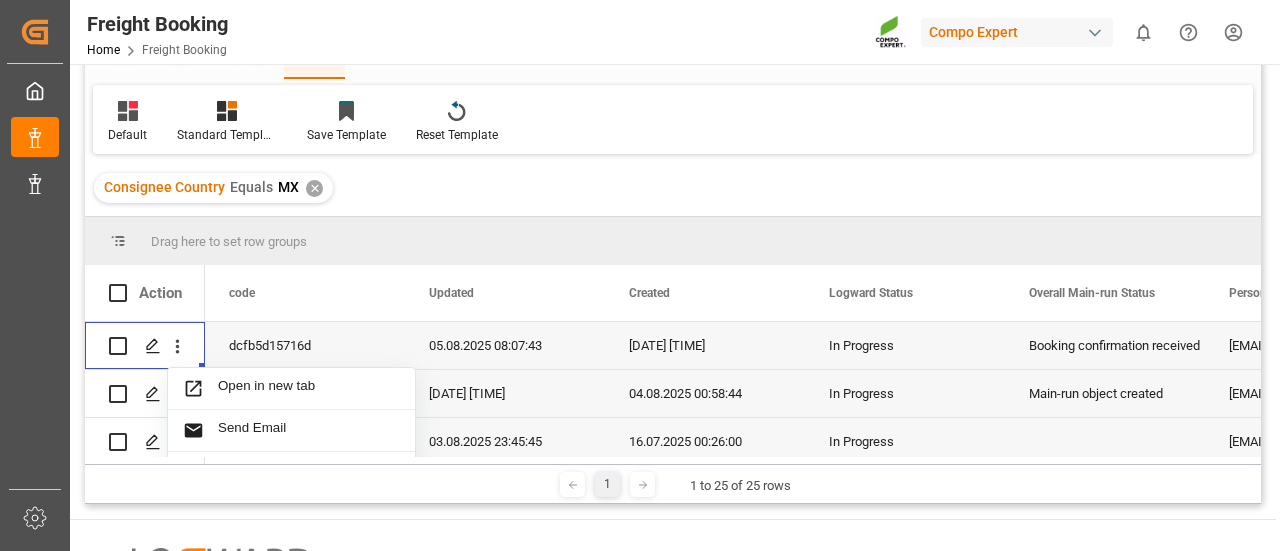 click on "[DATE] [TIME]" at bounding box center (505, 393) 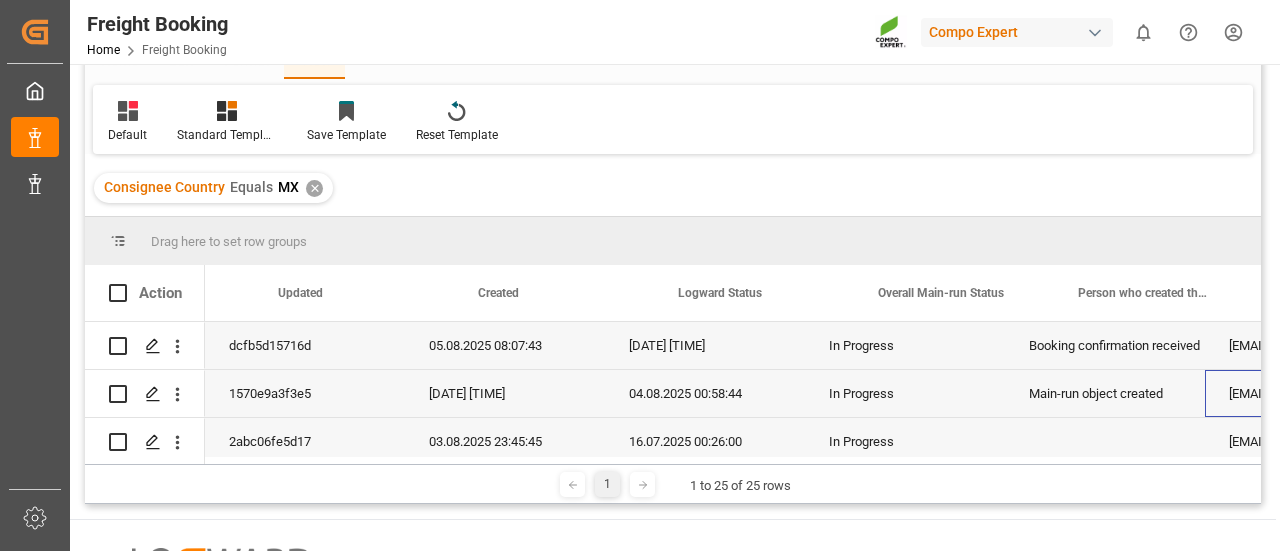 scroll, scrollTop: 0, scrollLeft: 950, axis: horizontal 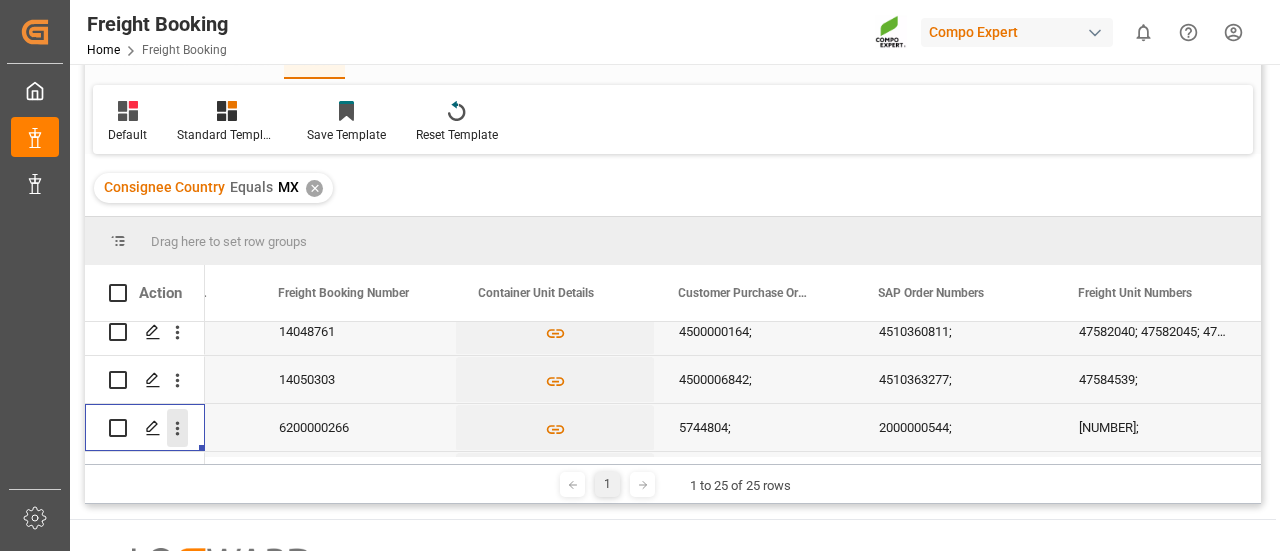 click 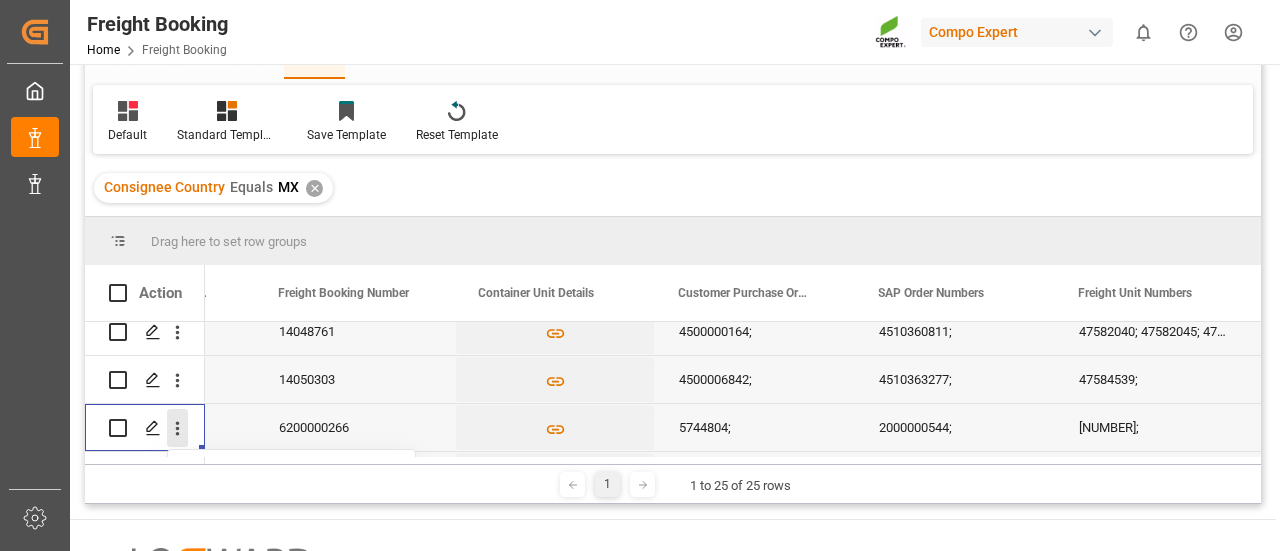 click 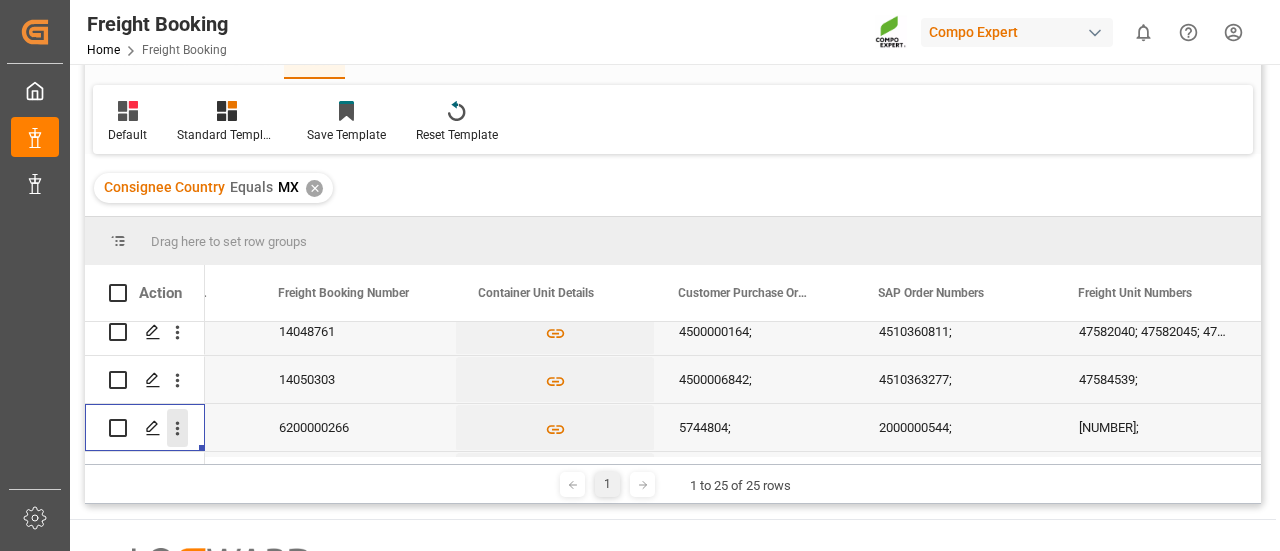 click 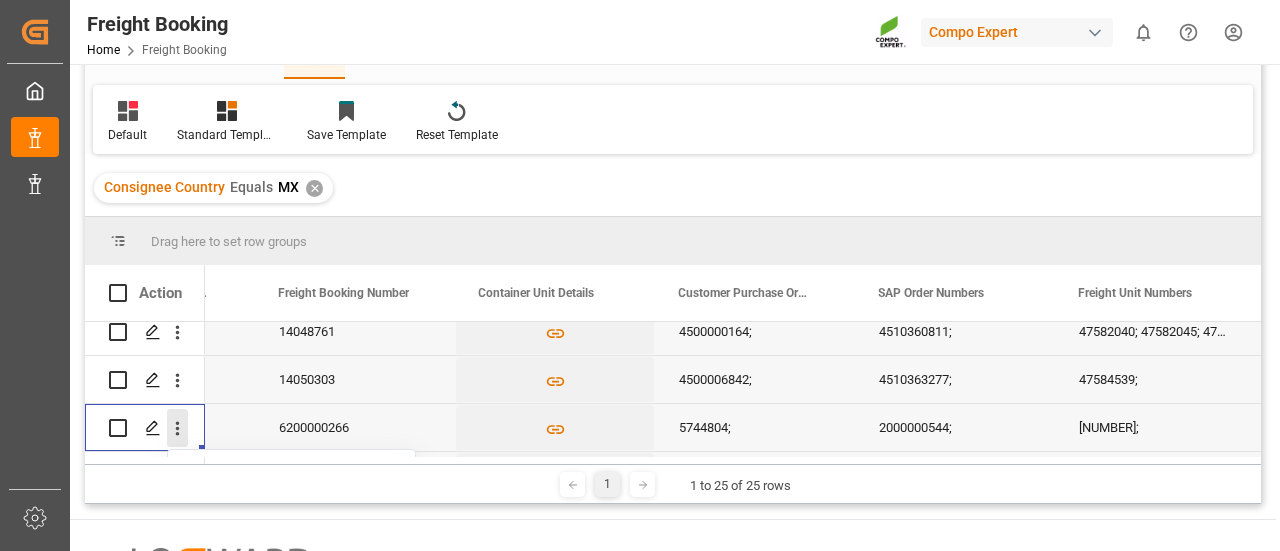 click 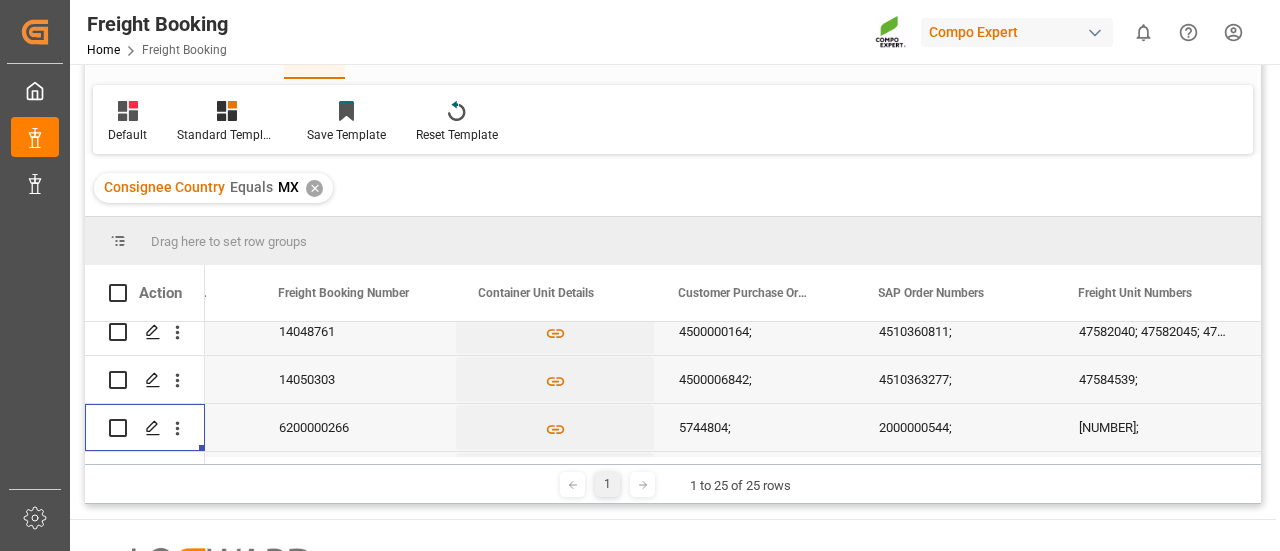 type 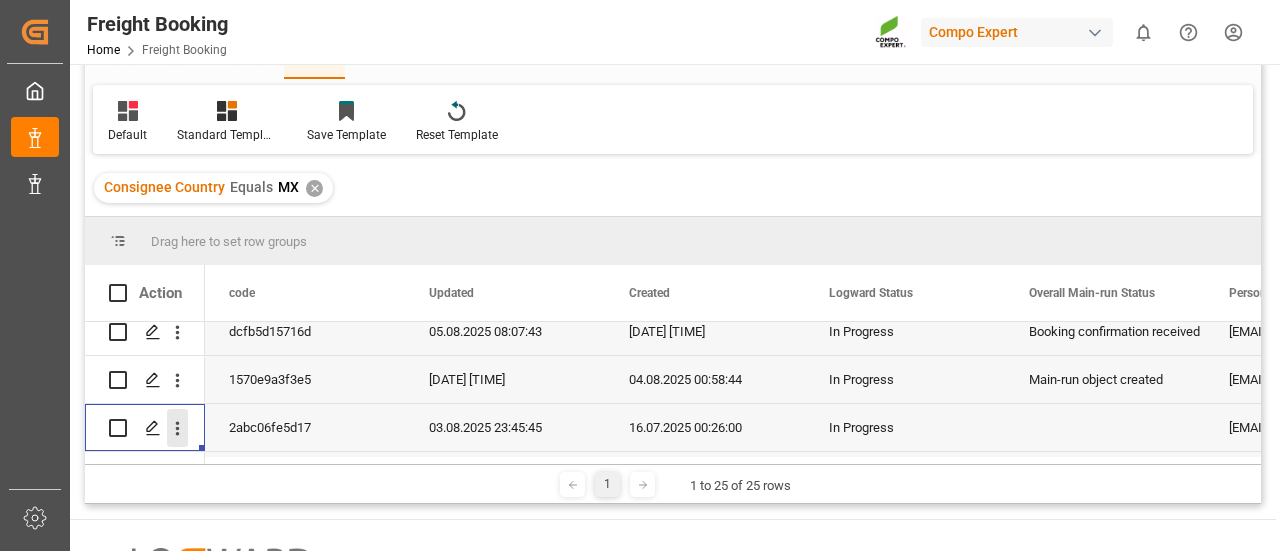click 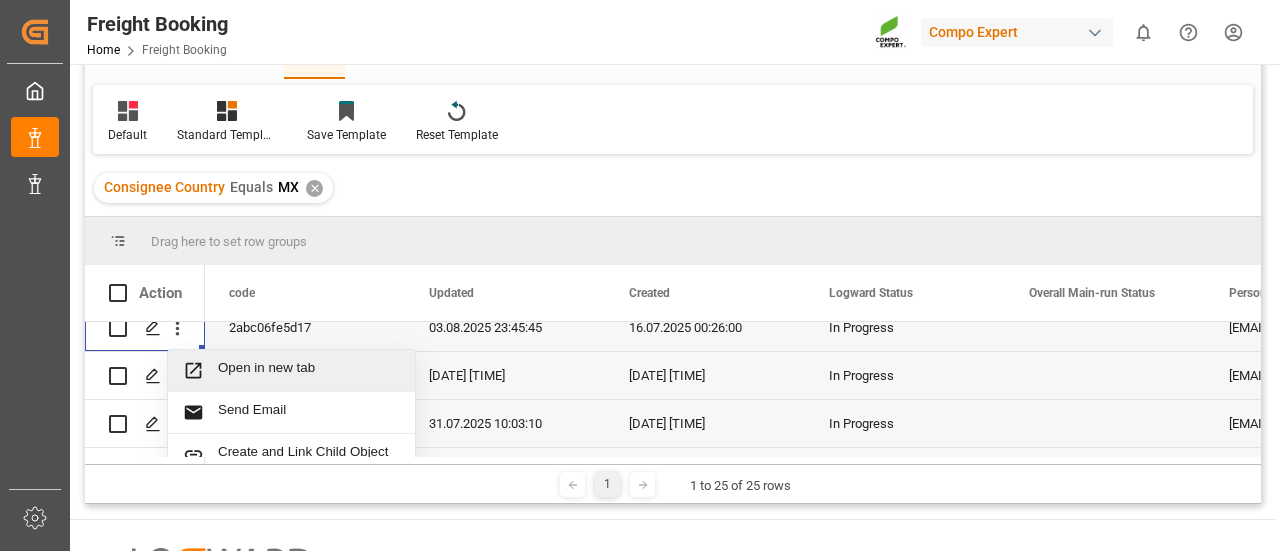 click on "Open in new tab" at bounding box center (309, 370) 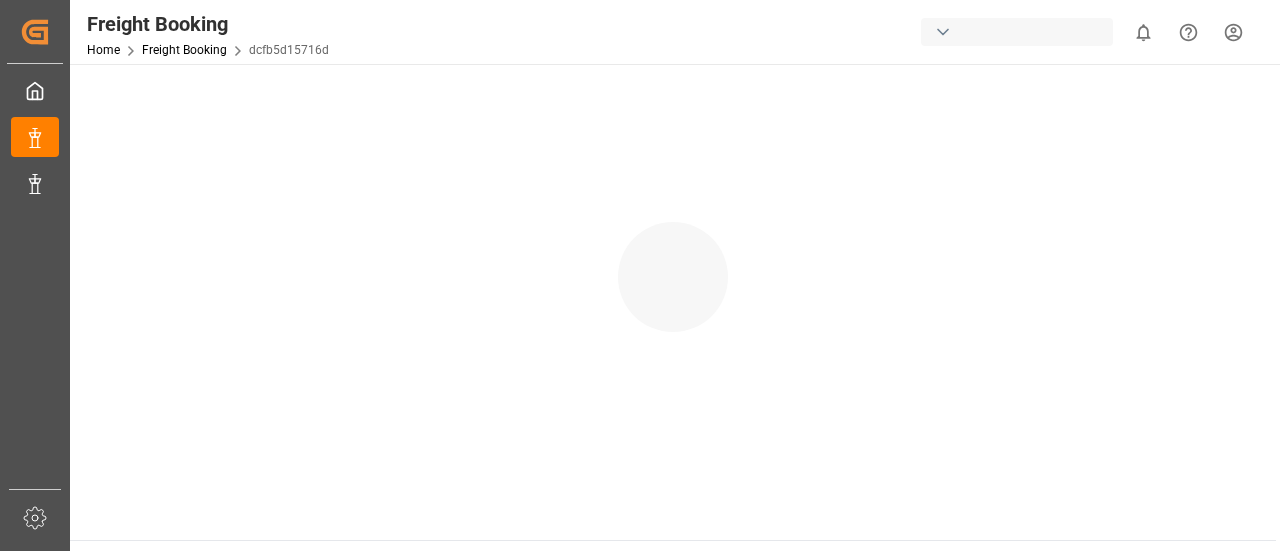 scroll, scrollTop: 0, scrollLeft: 0, axis: both 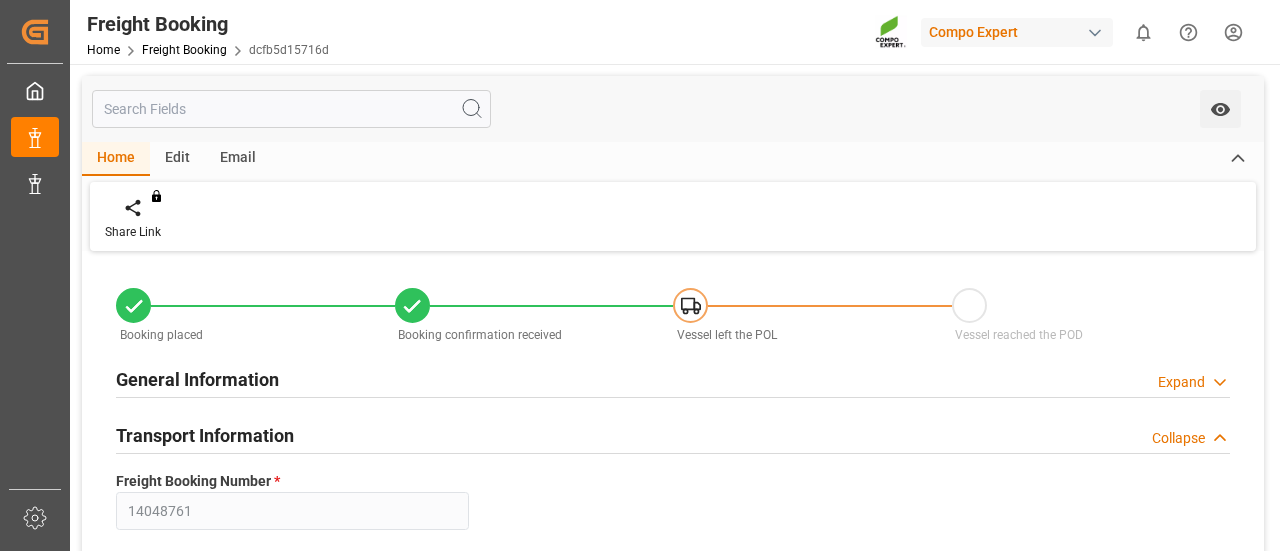 type on "ZIMU" 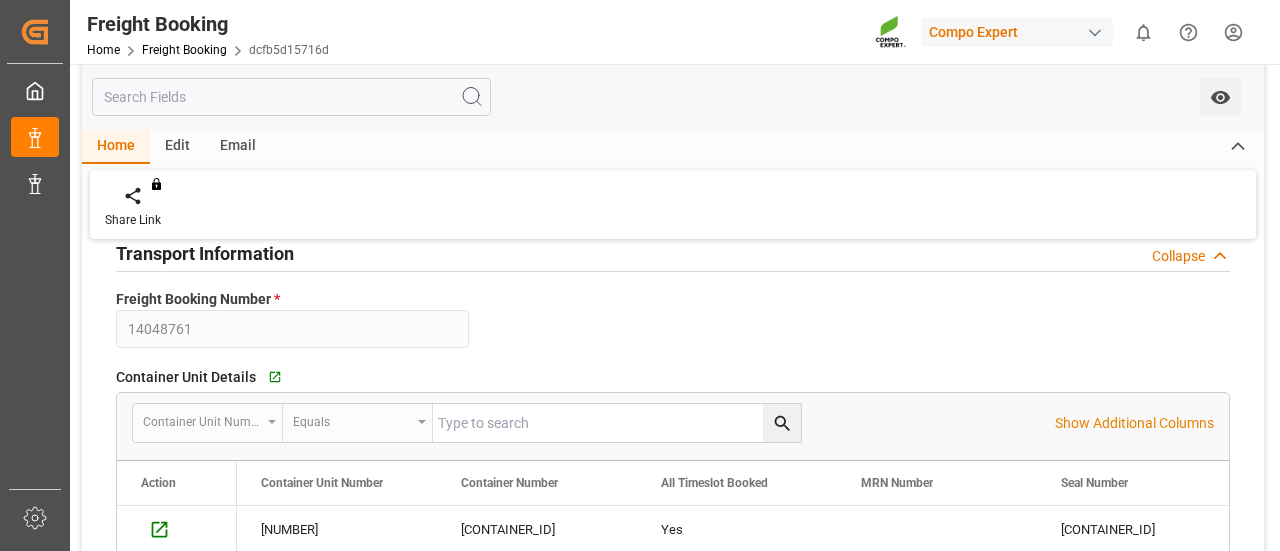 scroll, scrollTop: 400, scrollLeft: 0, axis: vertical 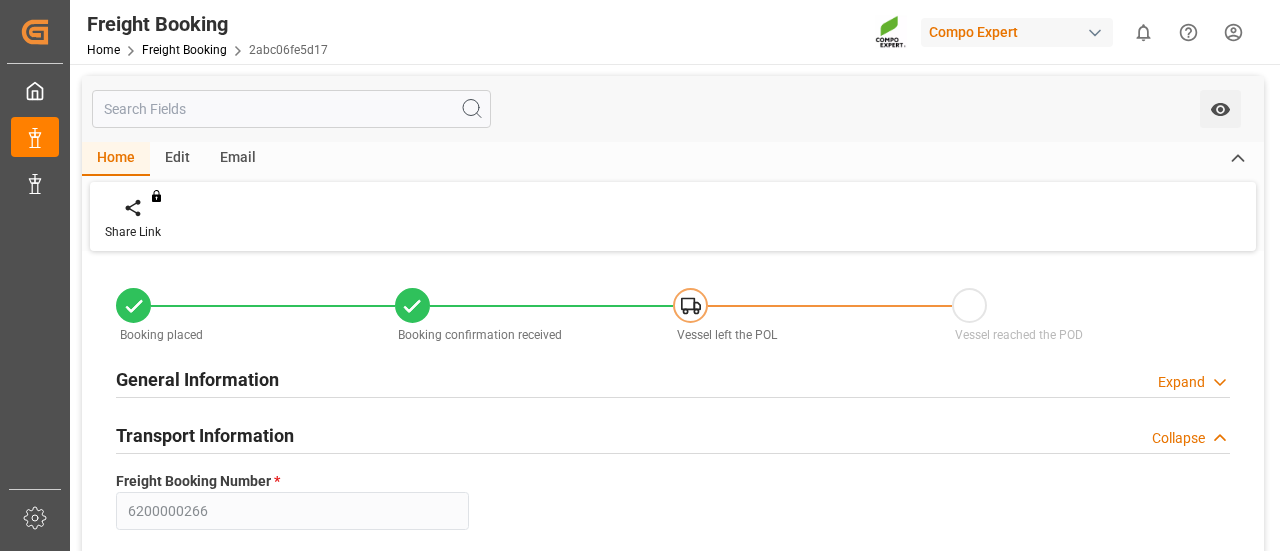 type on "Maersk" 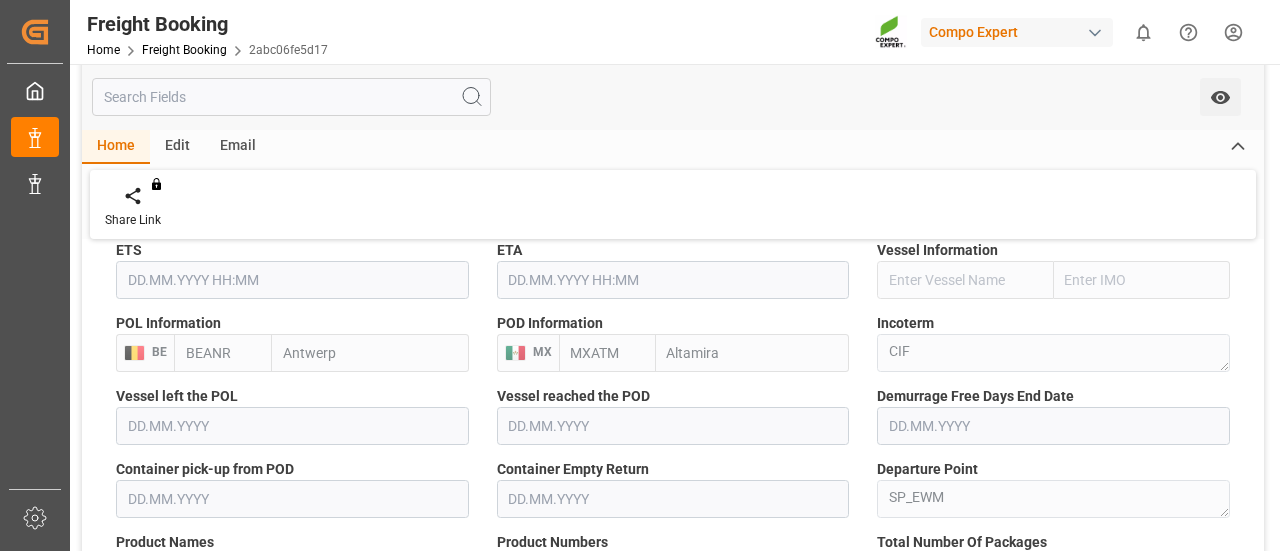 scroll, scrollTop: 1000, scrollLeft: 0, axis: vertical 